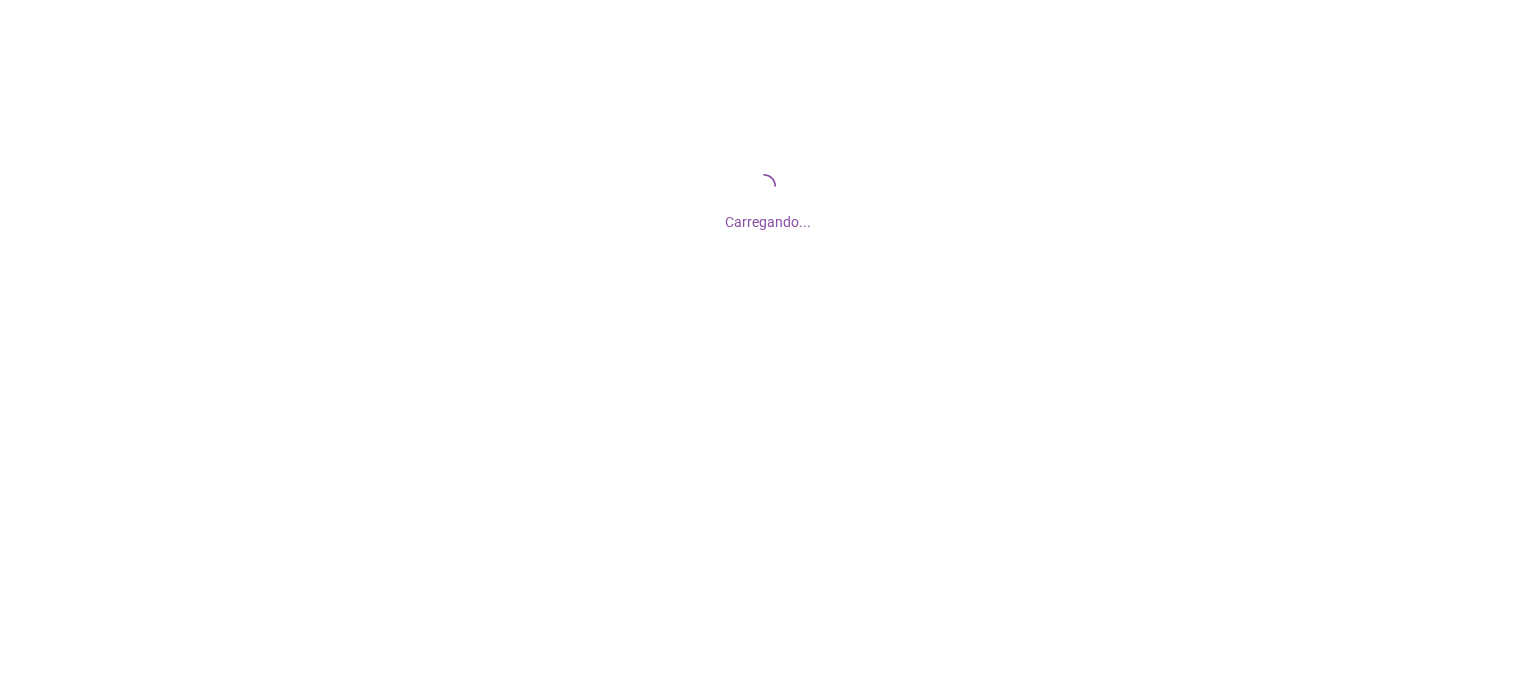 scroll, scrollTop: 0, scrollLeft: 0, axis: both 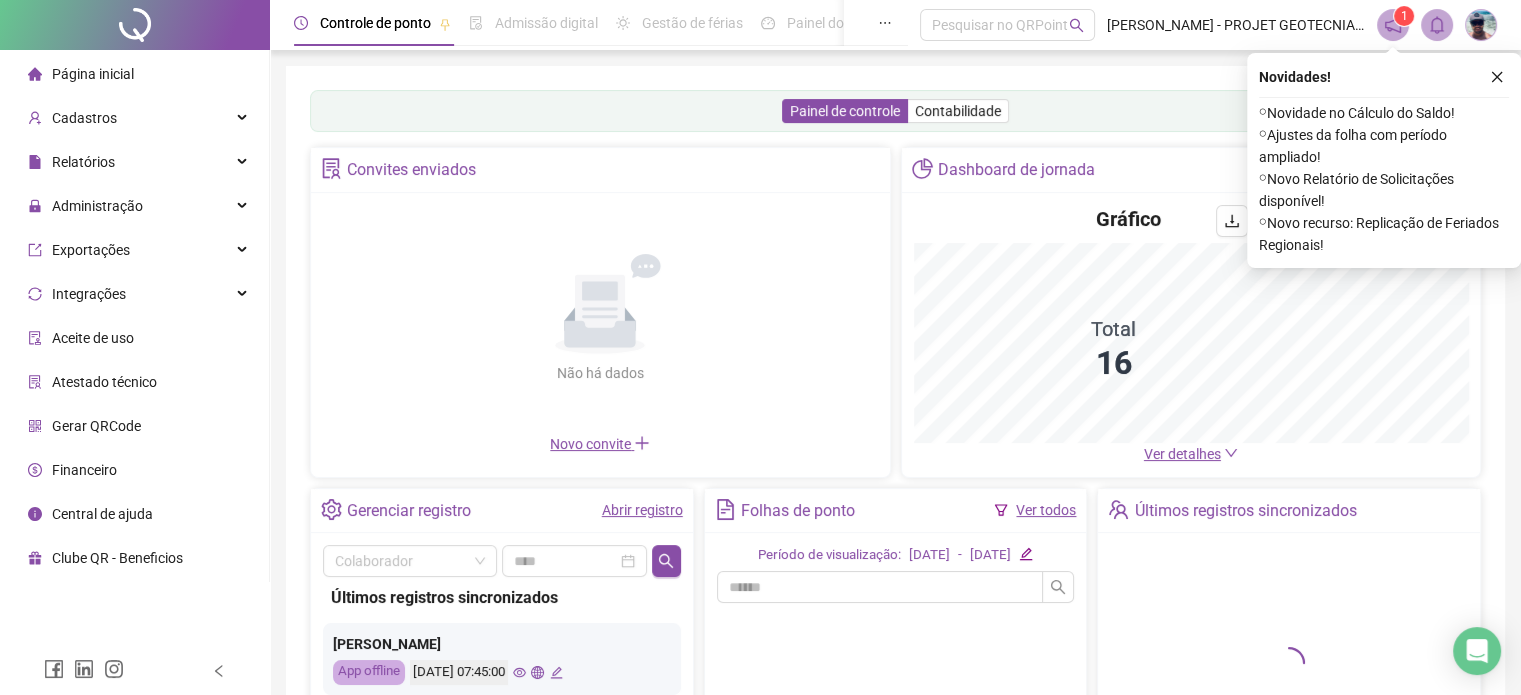 click at bounding box center (1497, 77) 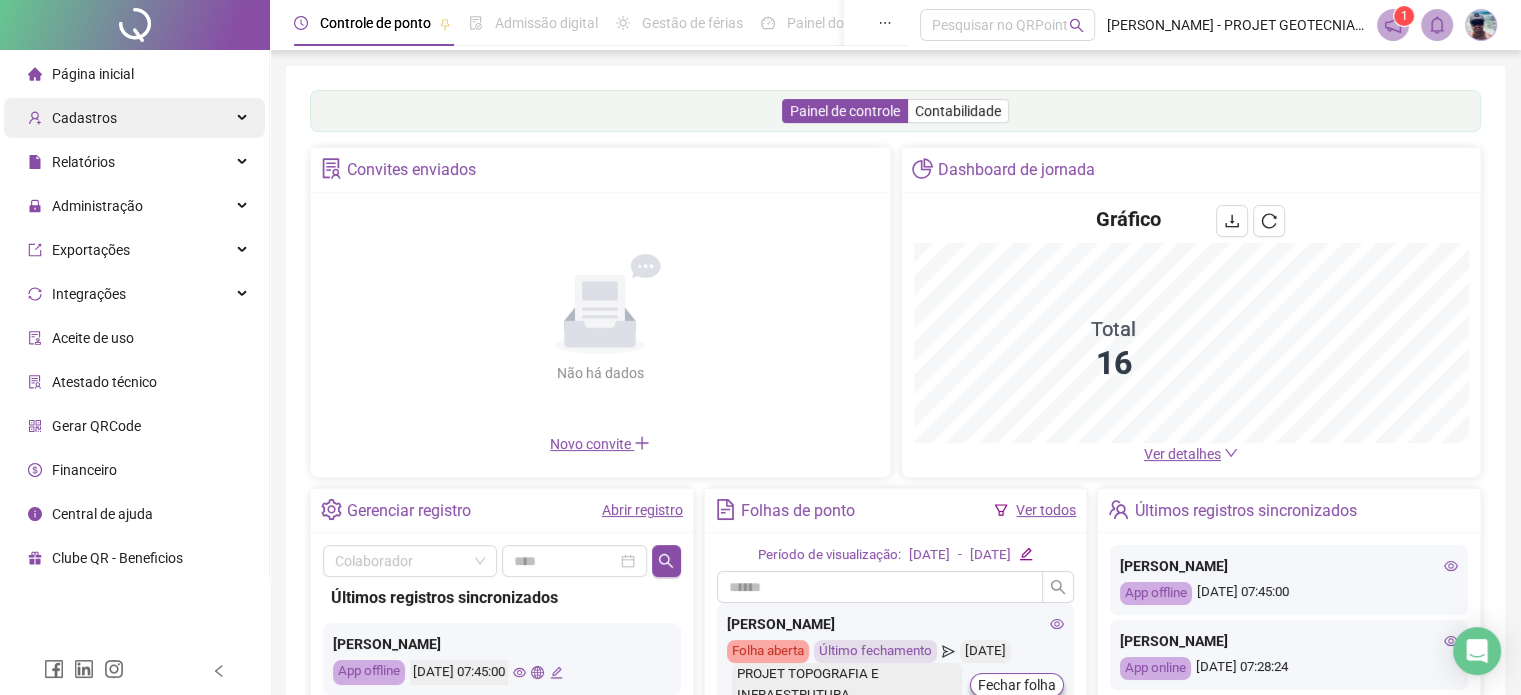 click on "Cadastros" at bounding box center (72, 118) 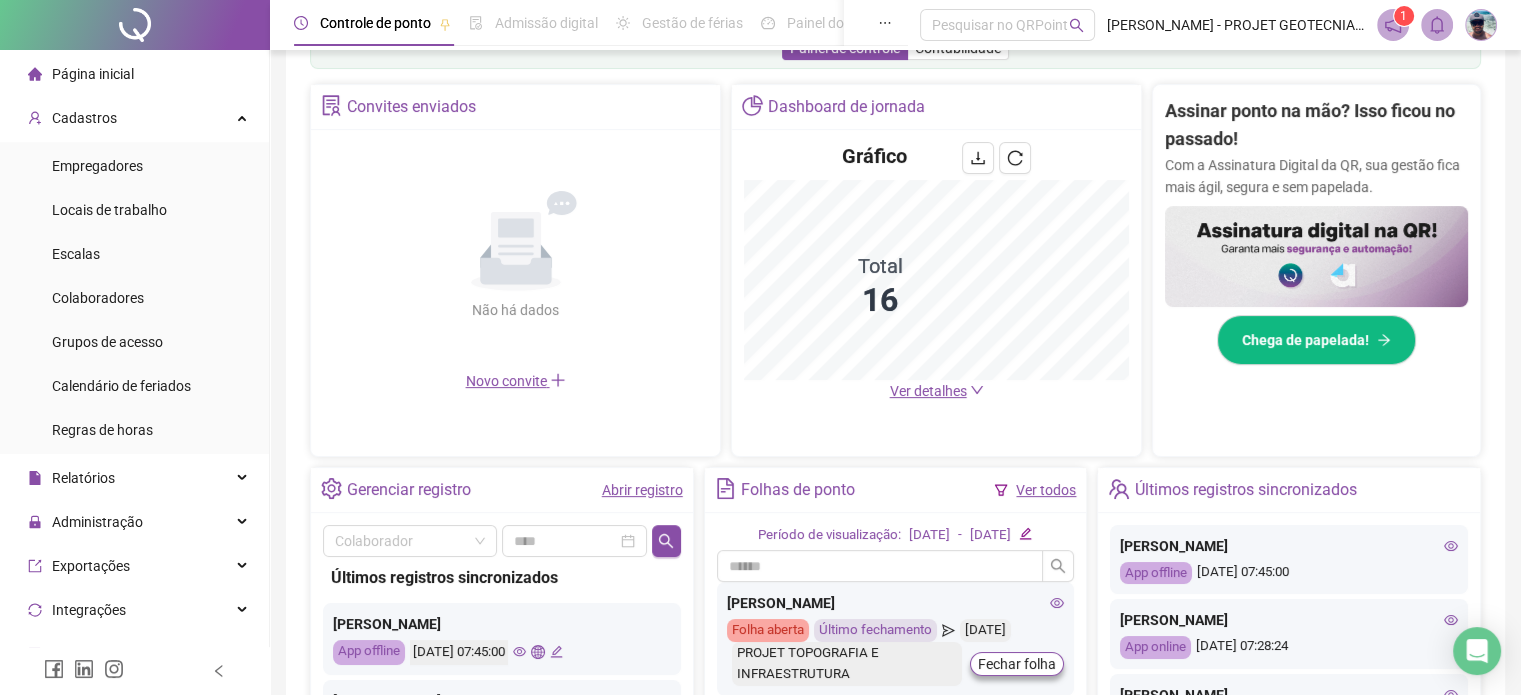 scroll, scrollTop: 400, scrollLeft: 0, axis: vertical 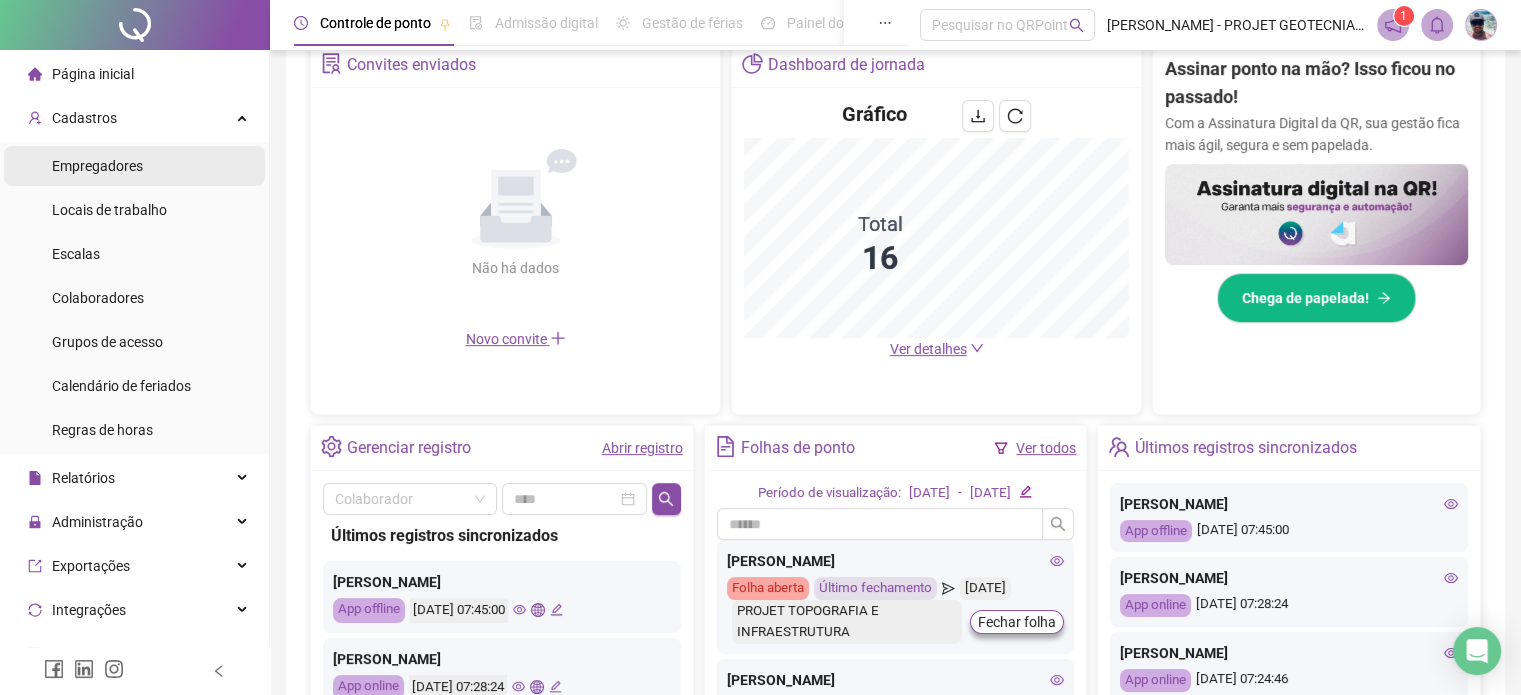 click on "Empregadores" at bounding box center (97, 166) 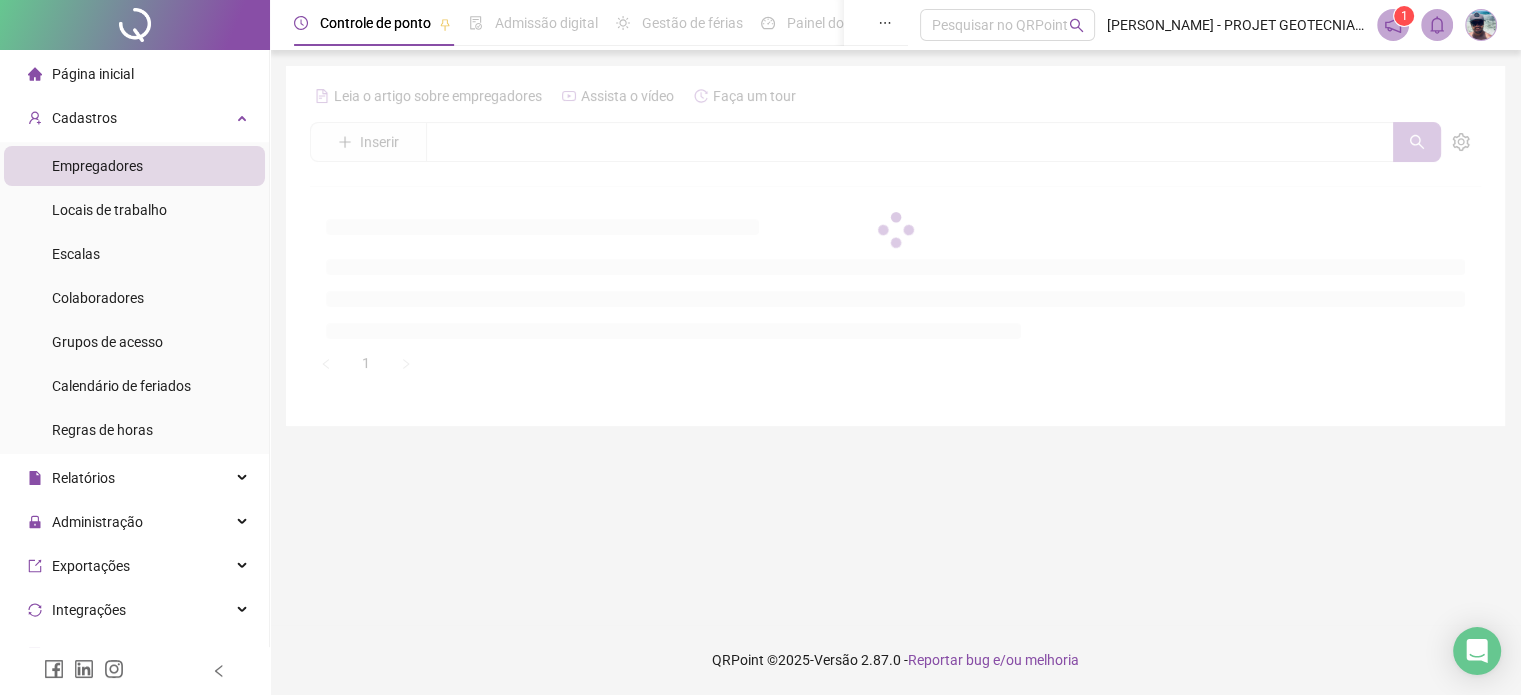 scroll, scrollTop: 0, scrollLeft: 0, axis: both 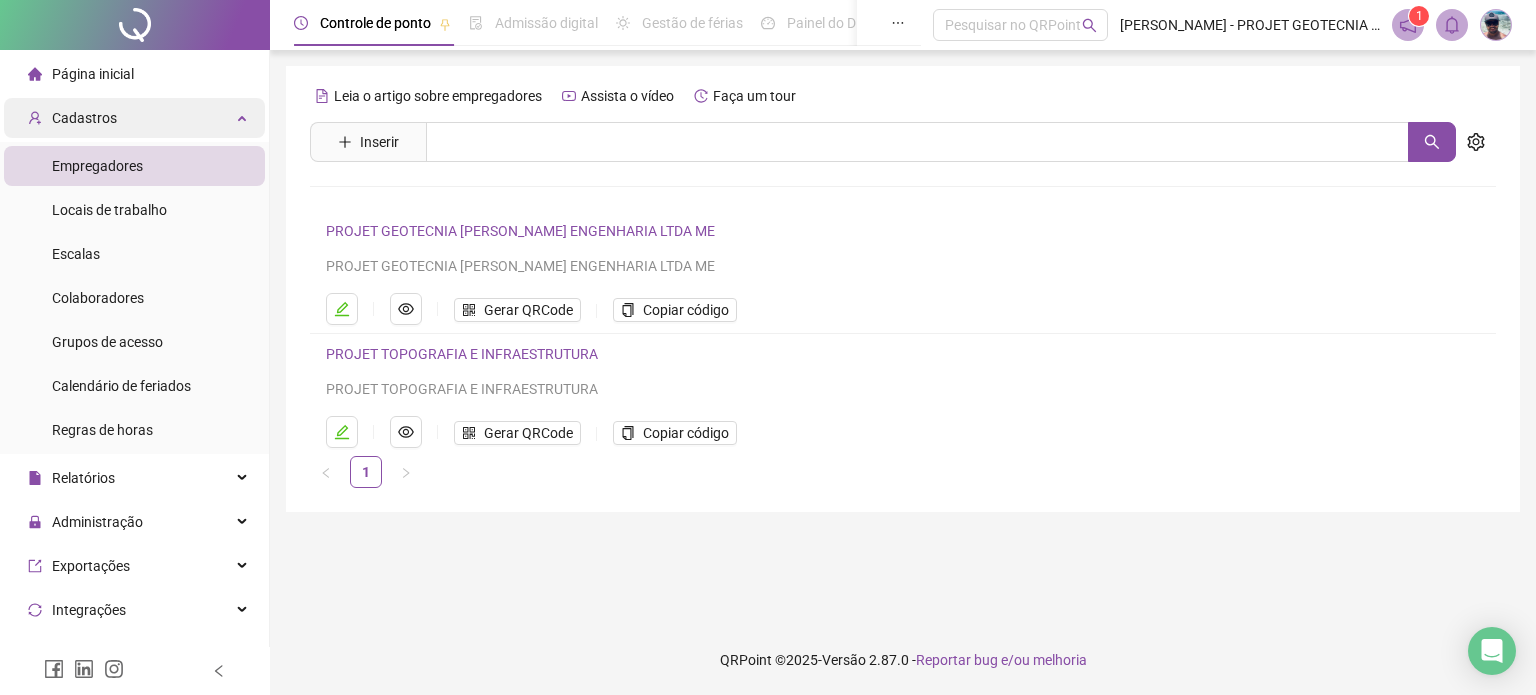 click on "Cadastros" at bounding box center [84, 118] 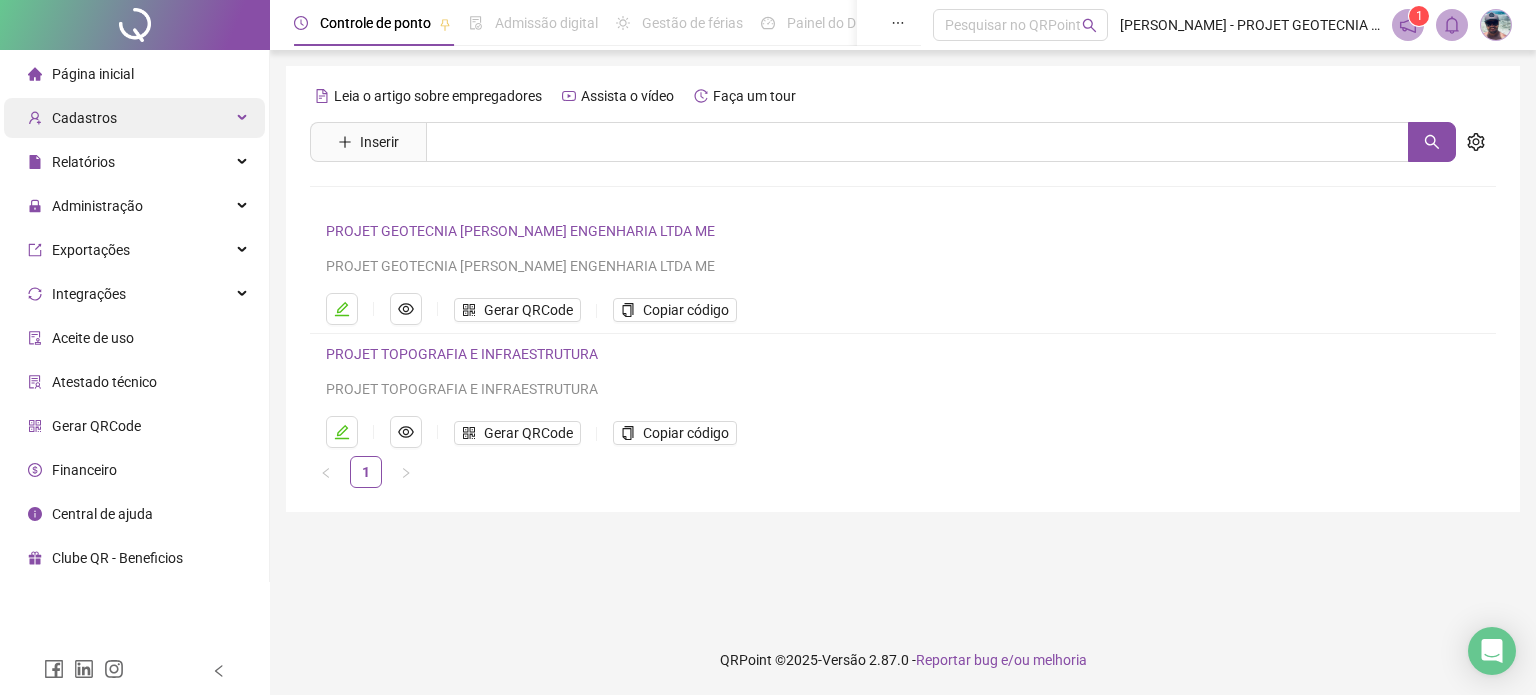 click on "Cadastros" at bounding box center [84, 118] 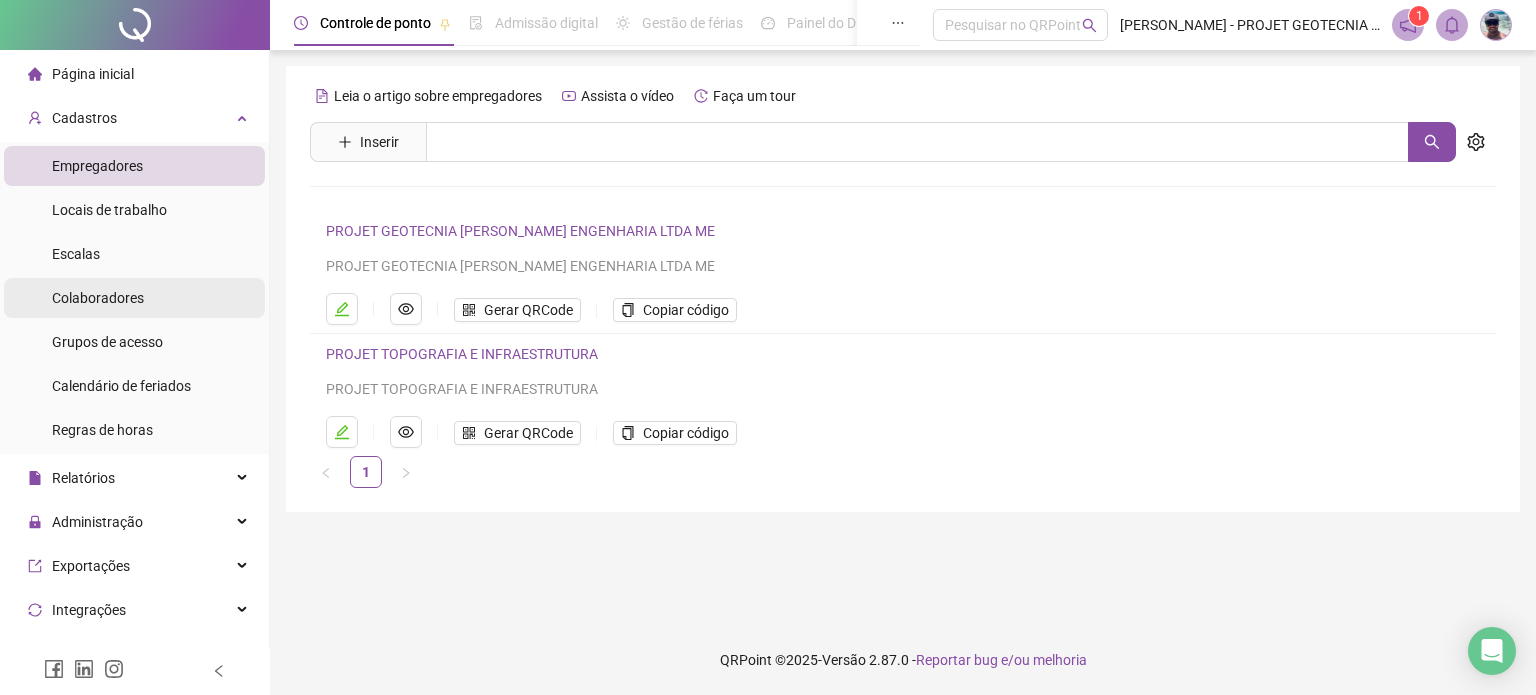 click on "Colaboradores" at bounding box center [98, 298] 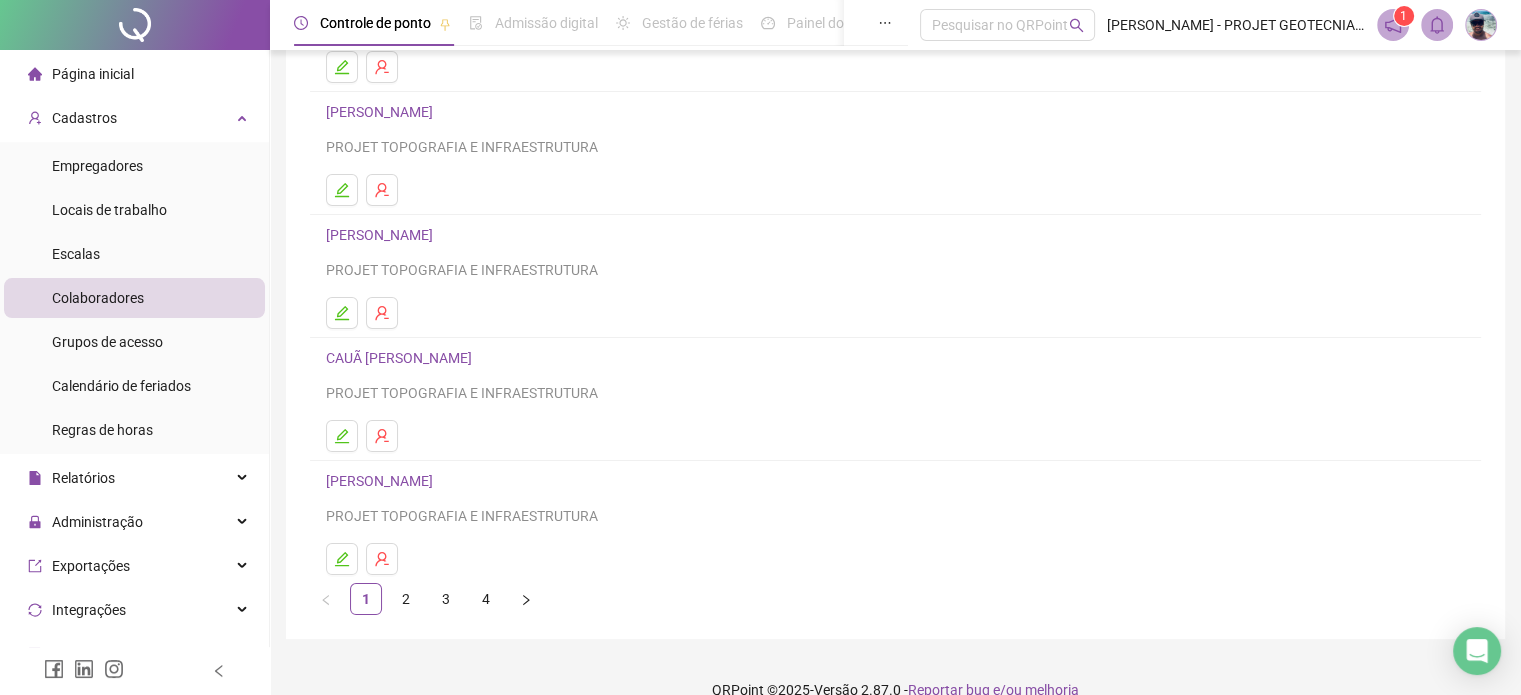 scroll, scrollTop: 271, scrollLeft: 0, axis: vertical 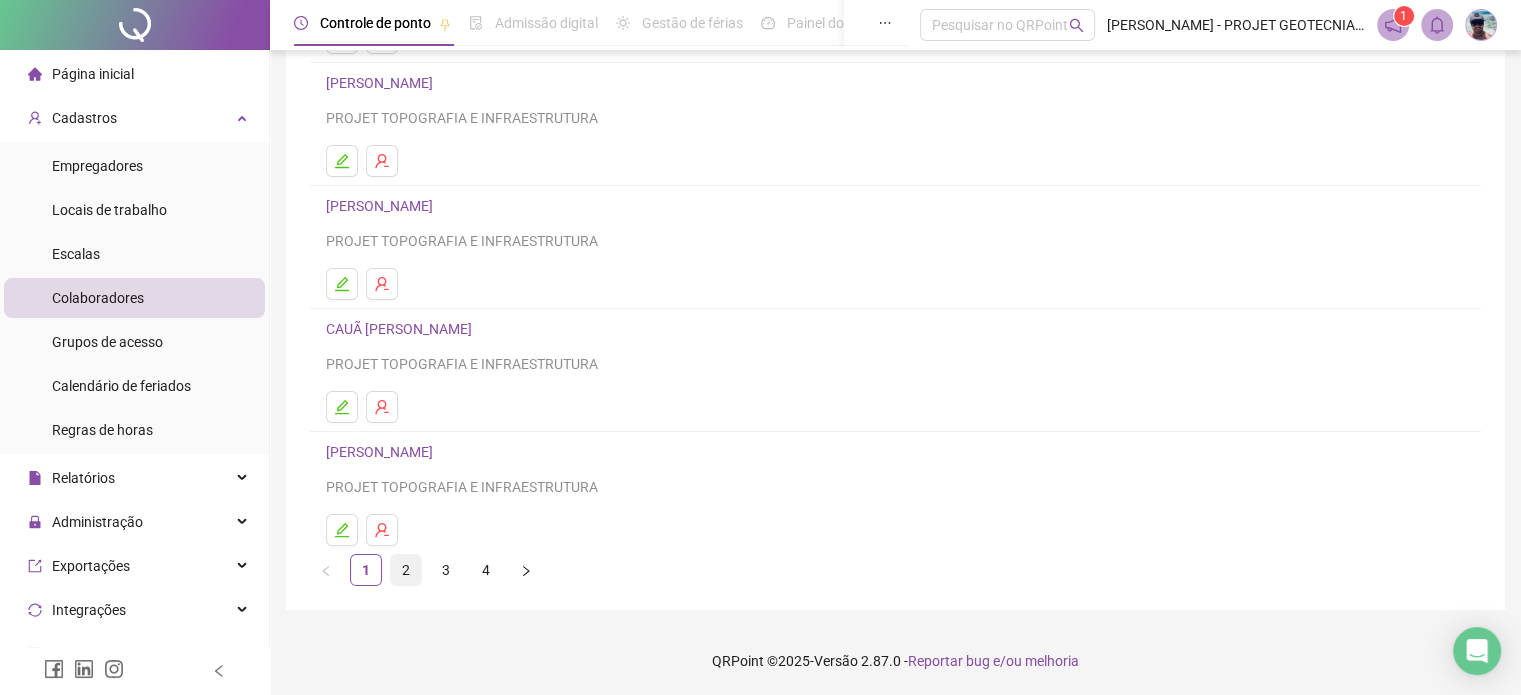 click on "2" at bounding box center (406, 570) 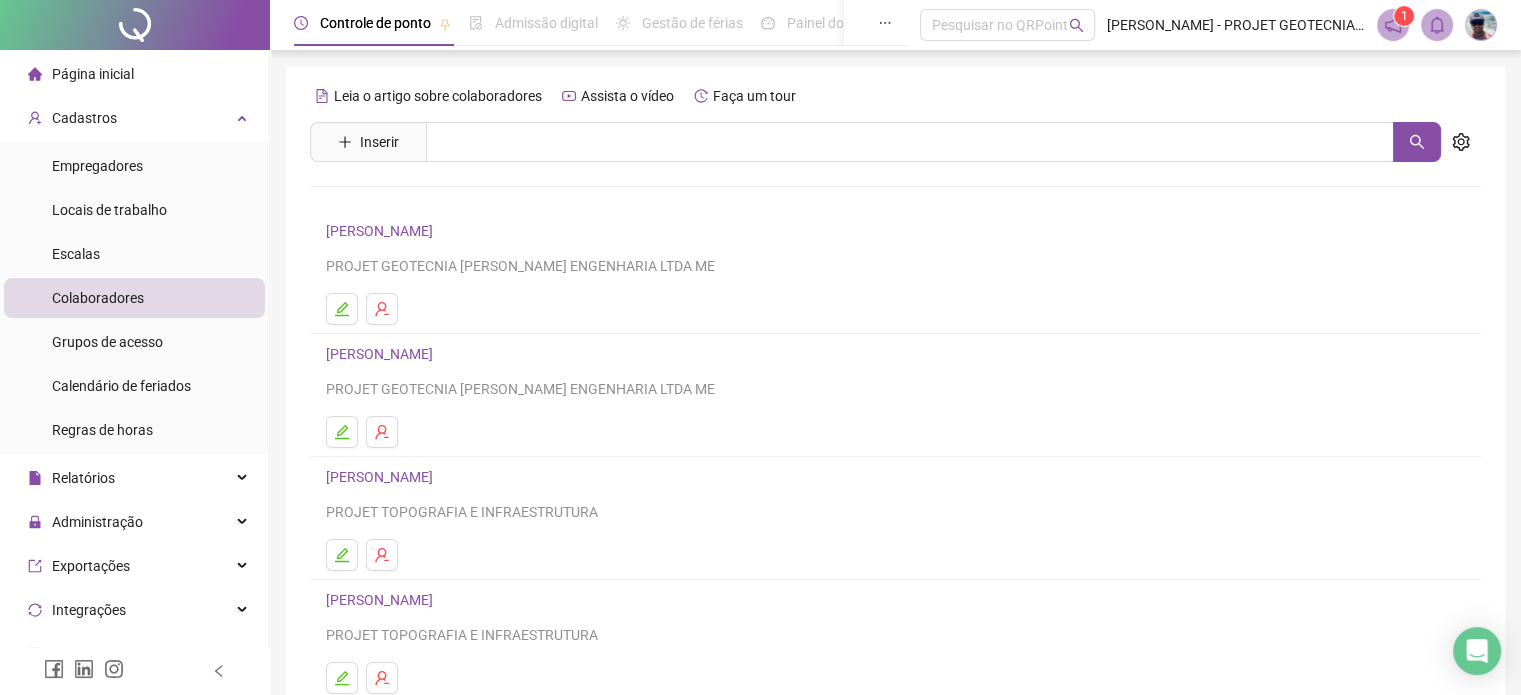 click on "[PERSON_NAME]" at bounding box center [382, 231] 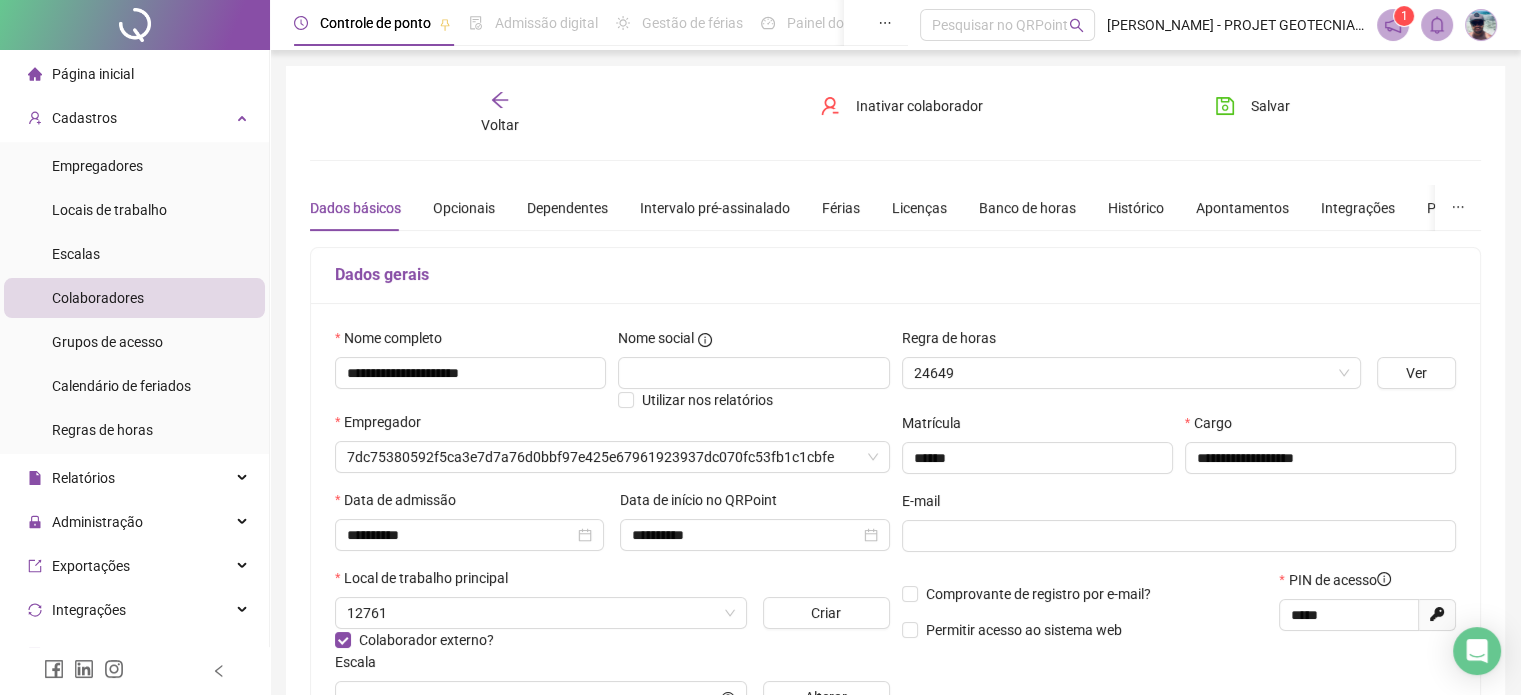 type on "*********" 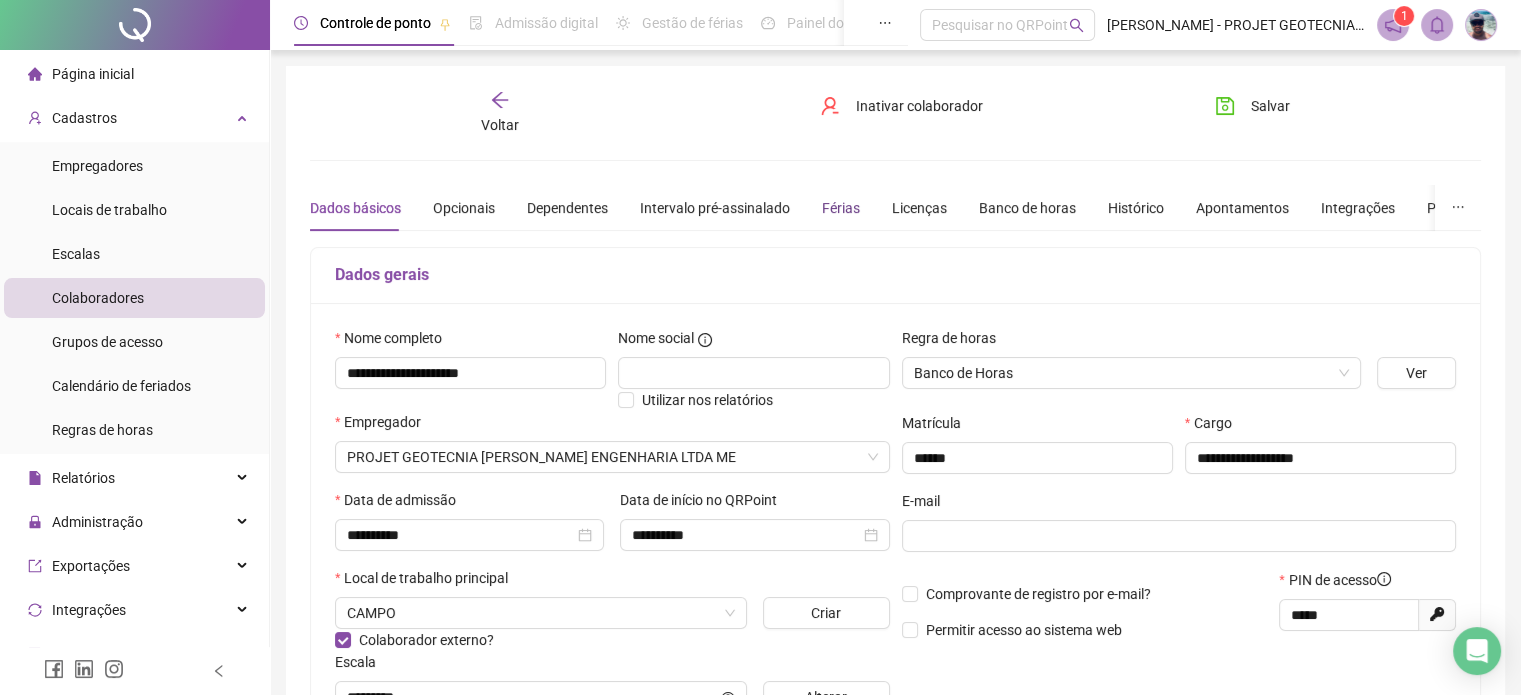 click on "Férias" at bounding box center (841, 208) 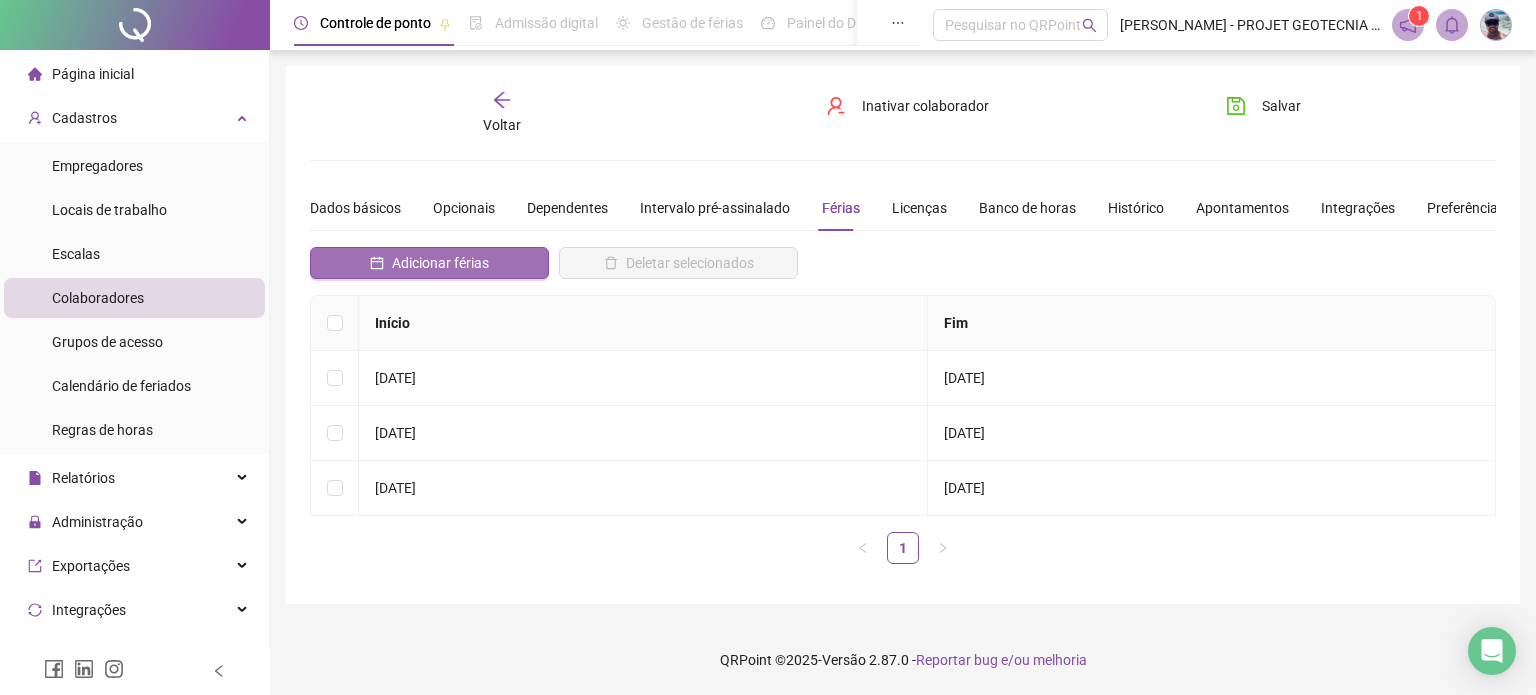 click on "Adicionar férias" at bounding box center [440, 263] 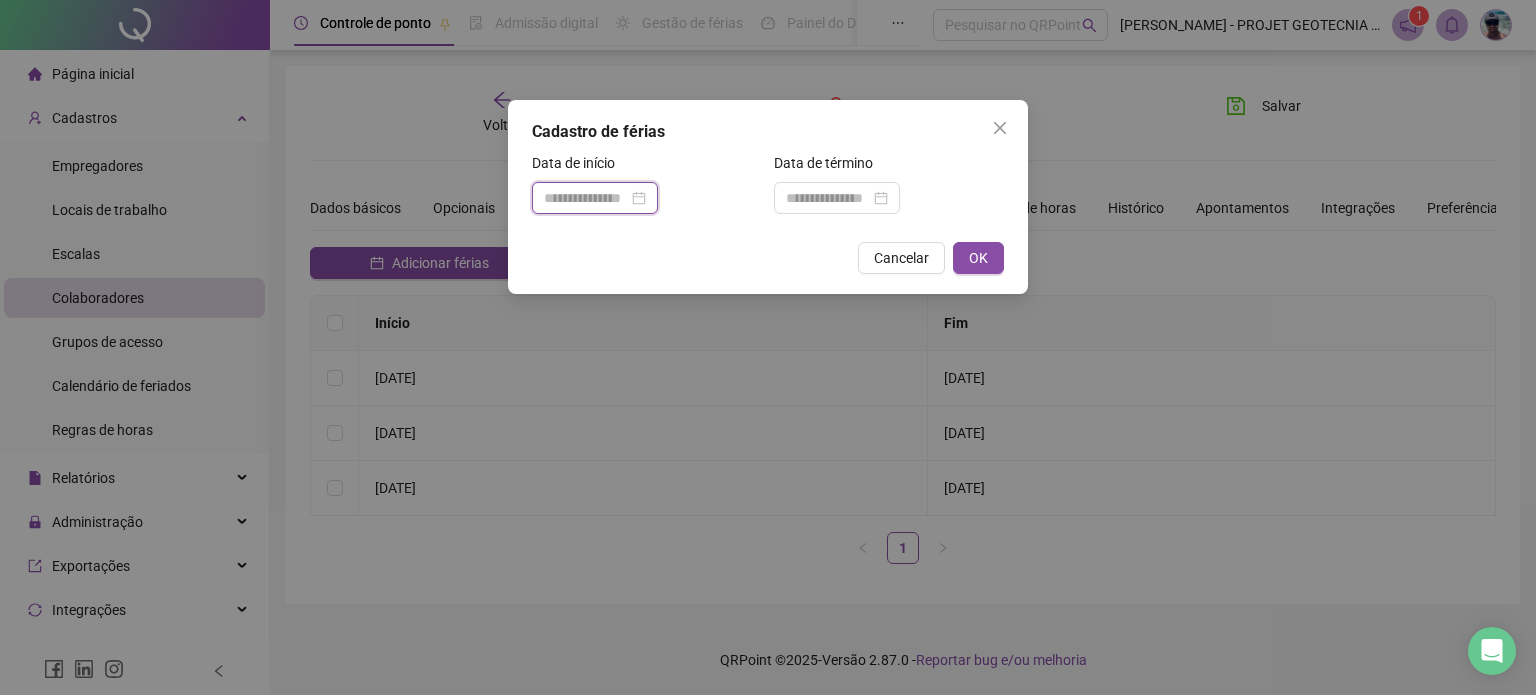 click at bounding box center [586, 198] 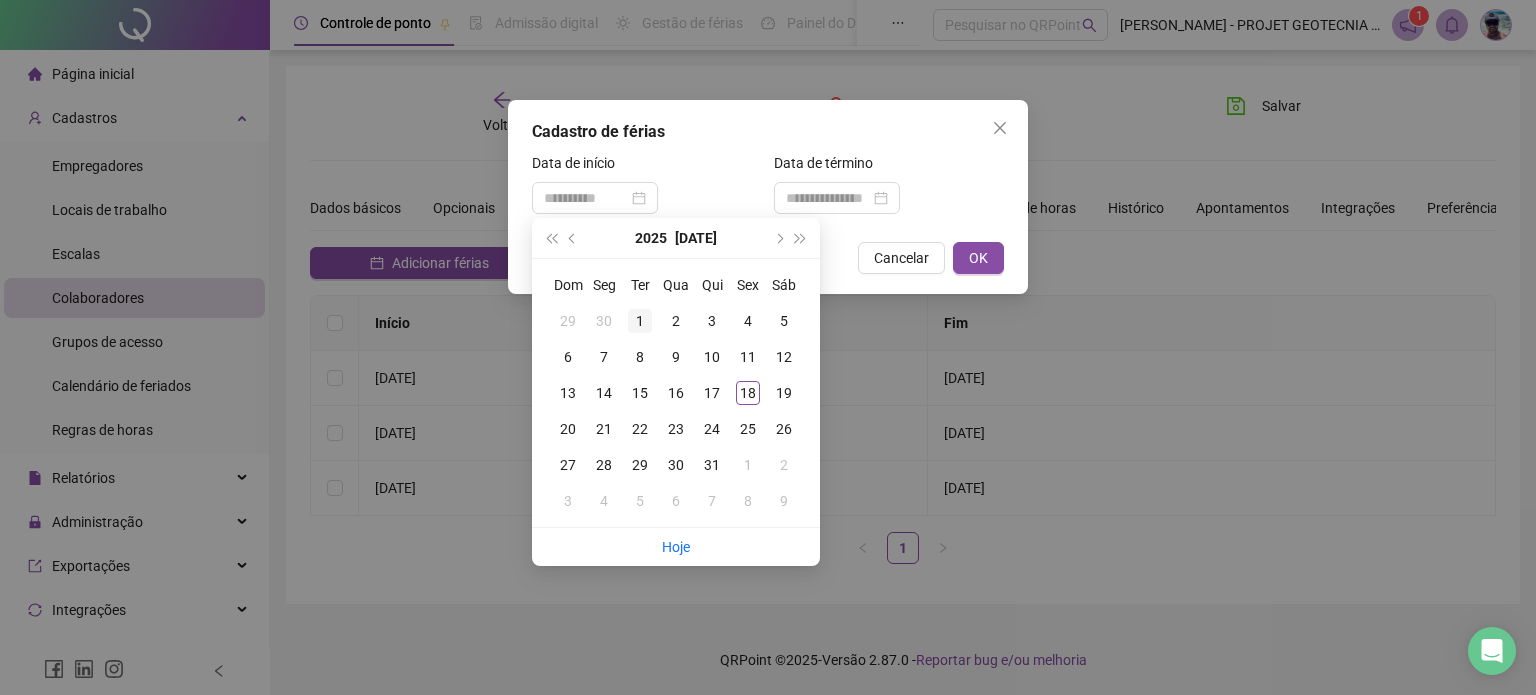 click on "1" at bounding box center (640, 321) 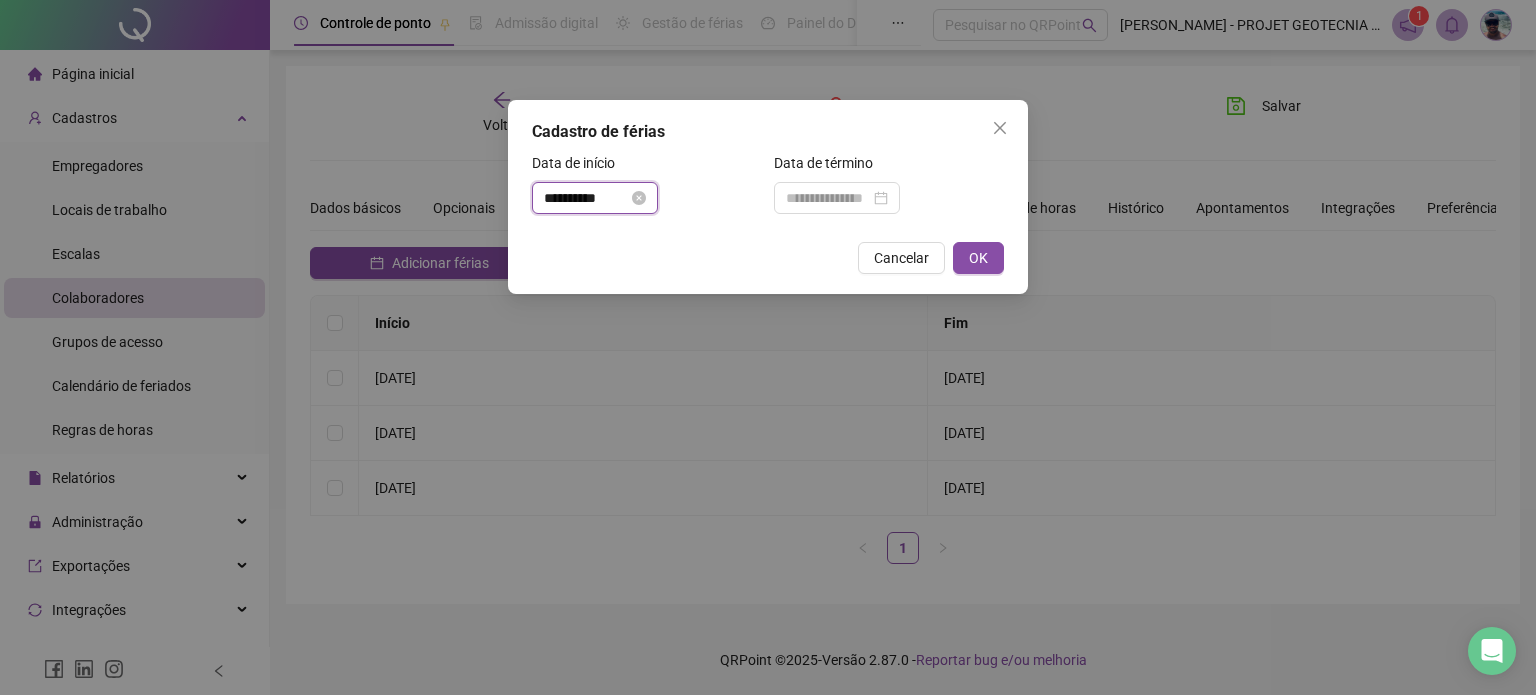 click on "**********" at bounding box center (586, 198) 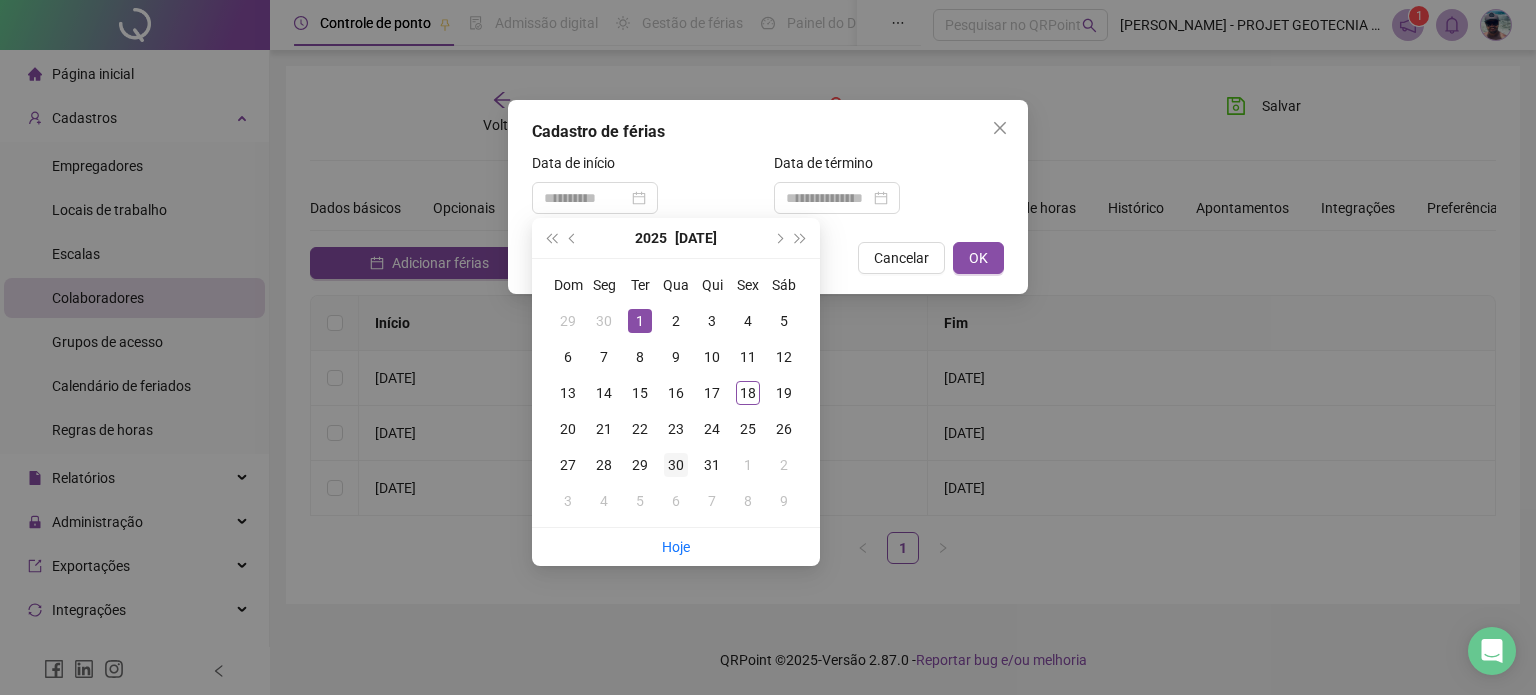 click on "30" at bounding box center (676, 465) 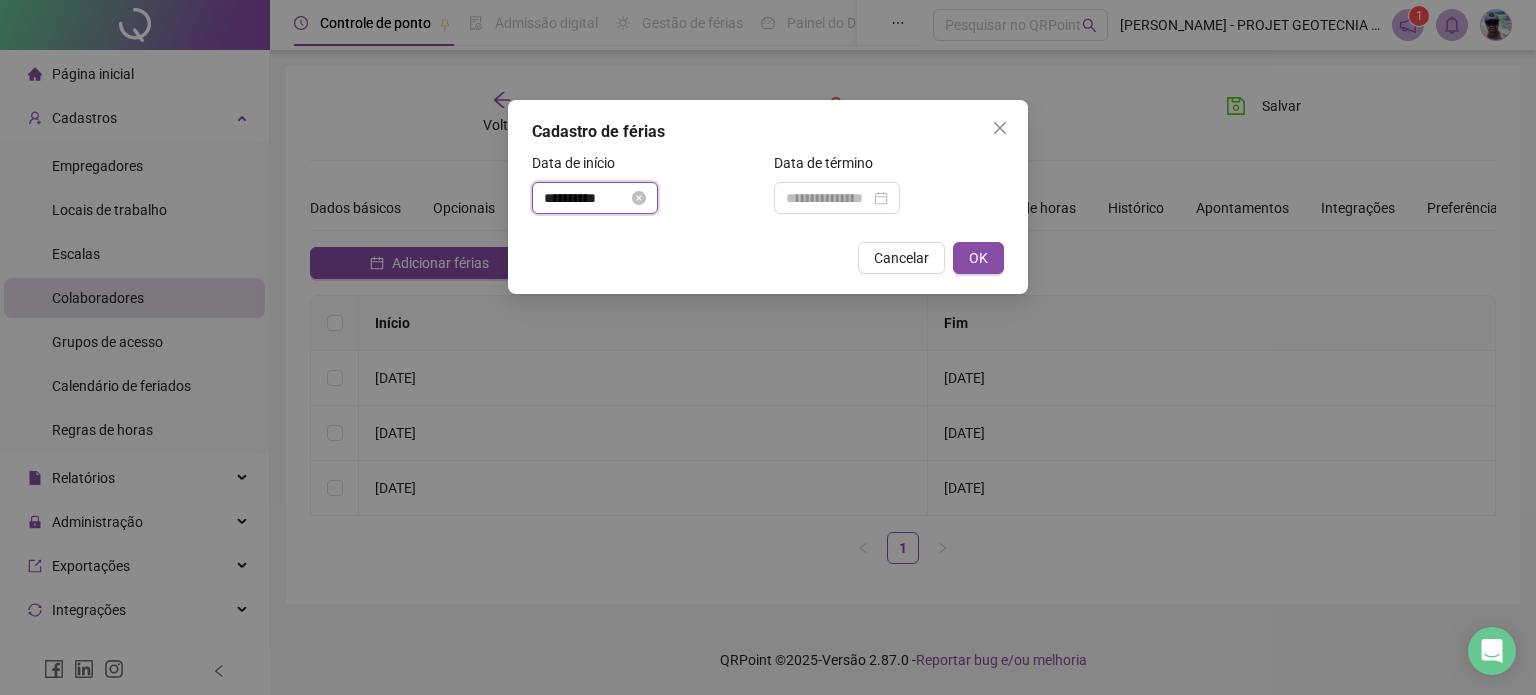 click on "**********" at bounding box center (586, 198) 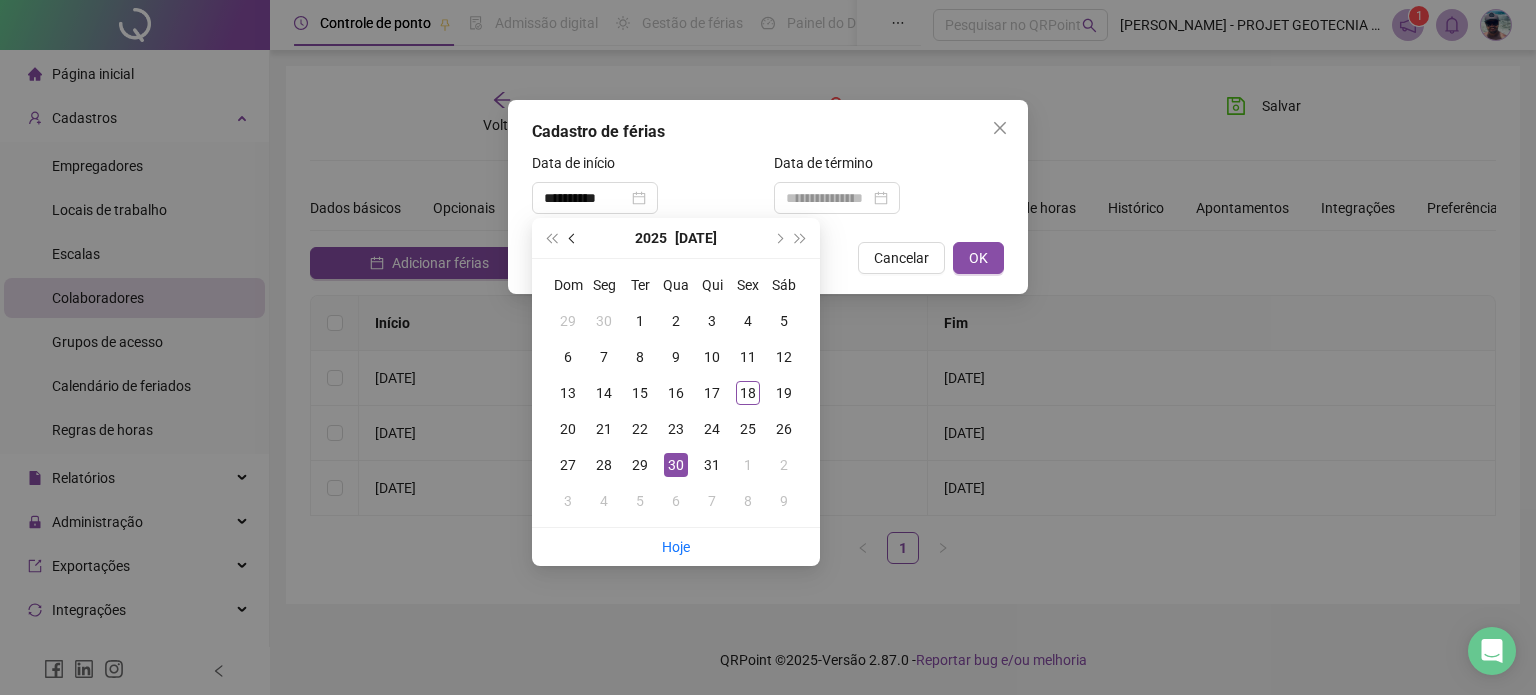 click at bounding box center [574, 238] 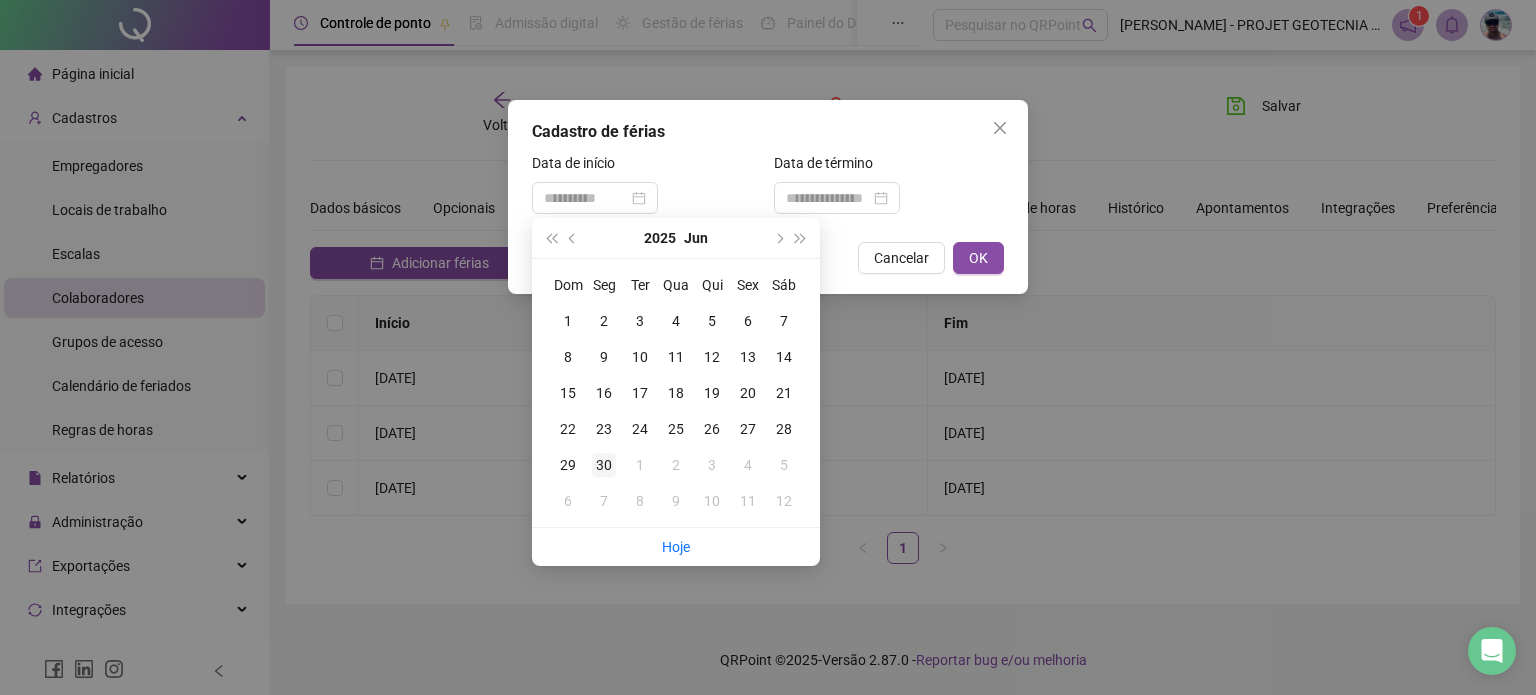 type on "**********" 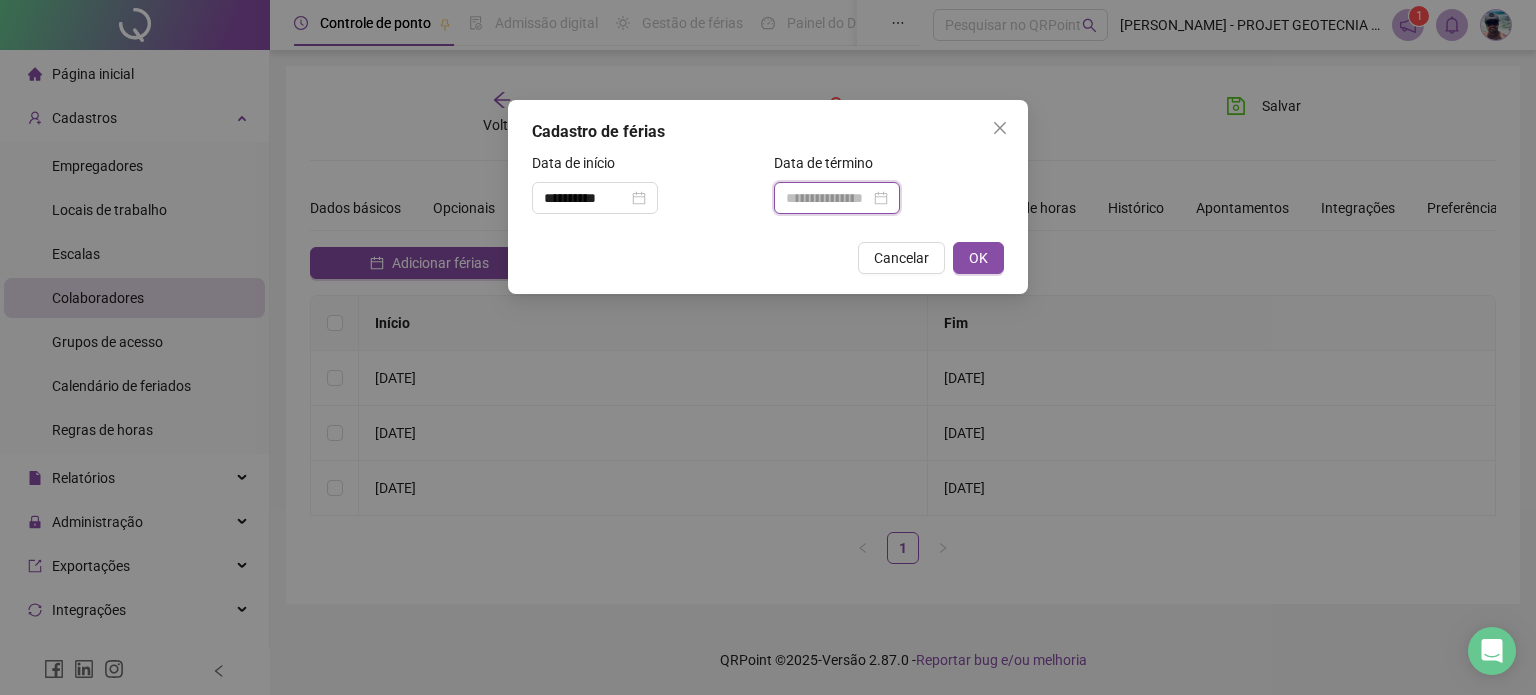 click at bounding box center [828, 198] 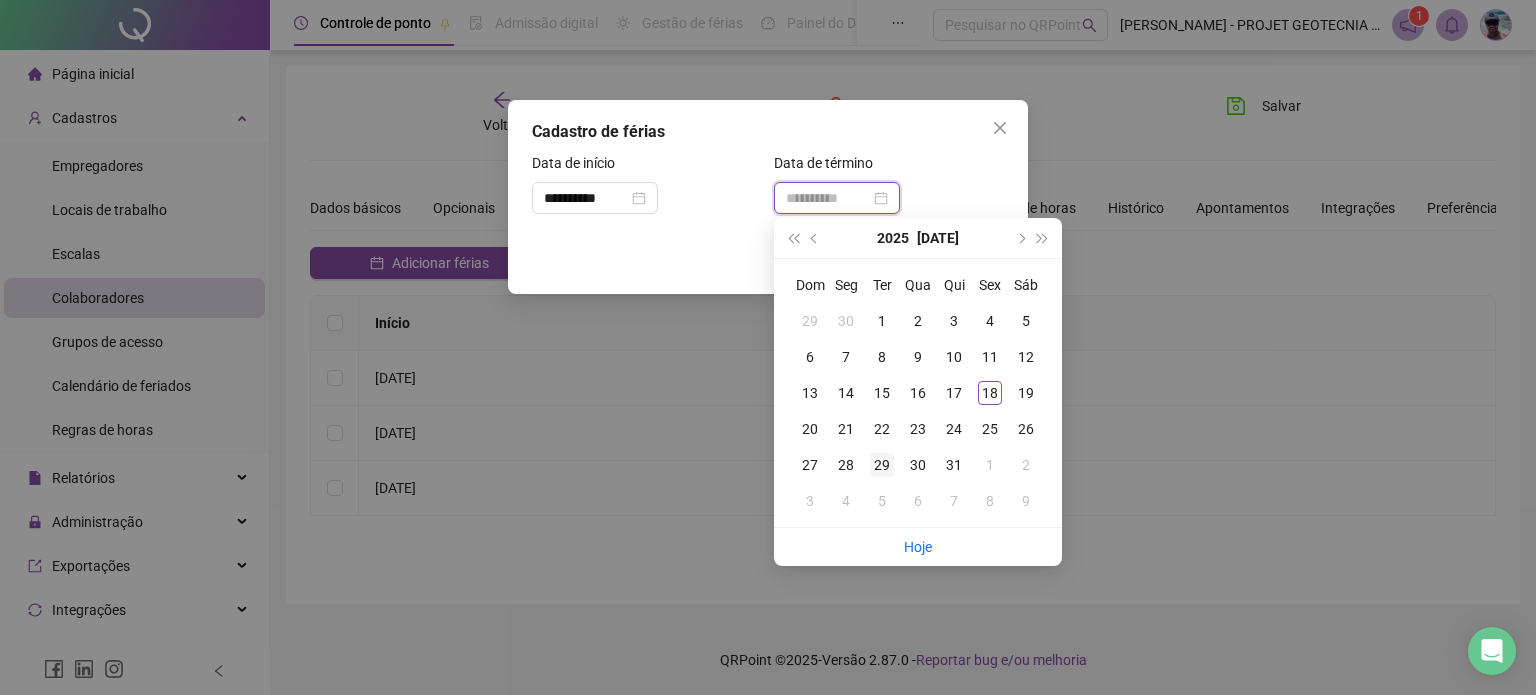 type on "**********" 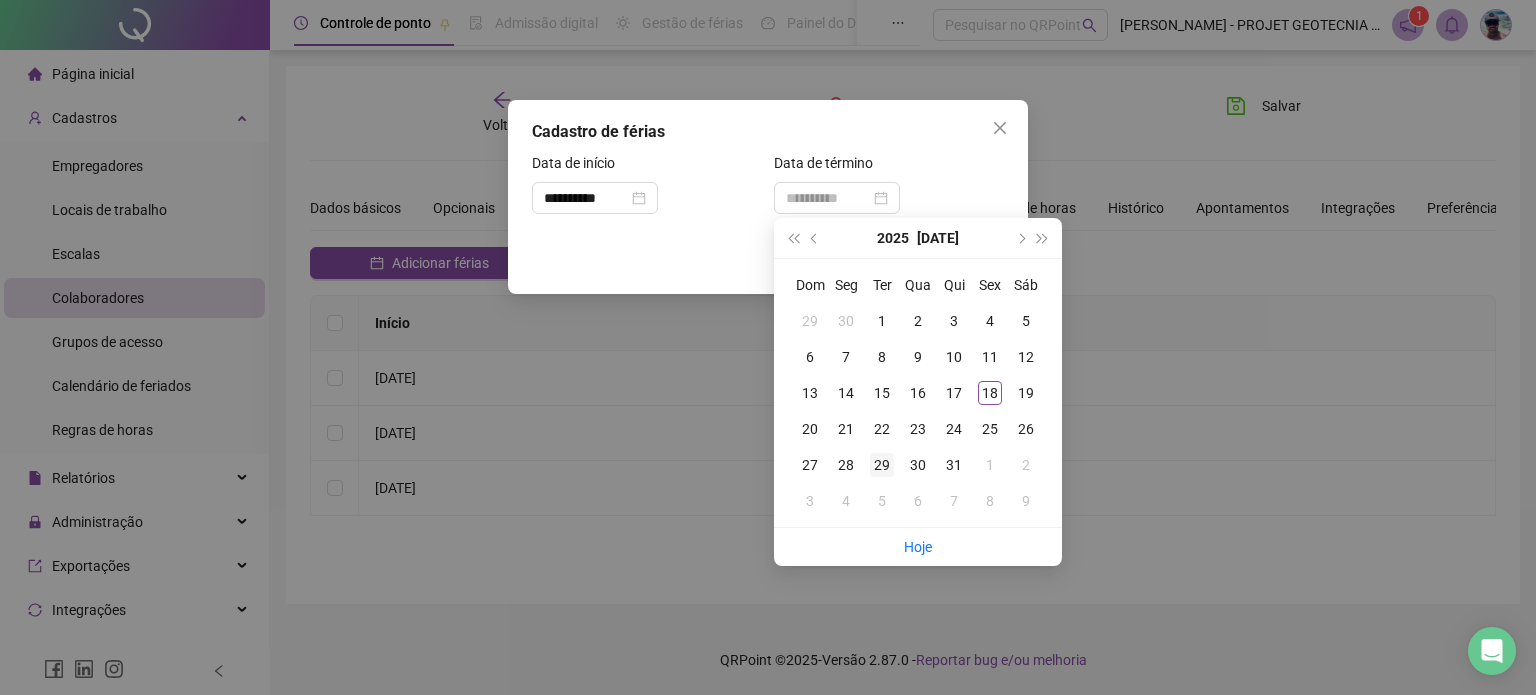 click on "29" at bounding box center (882, 465) 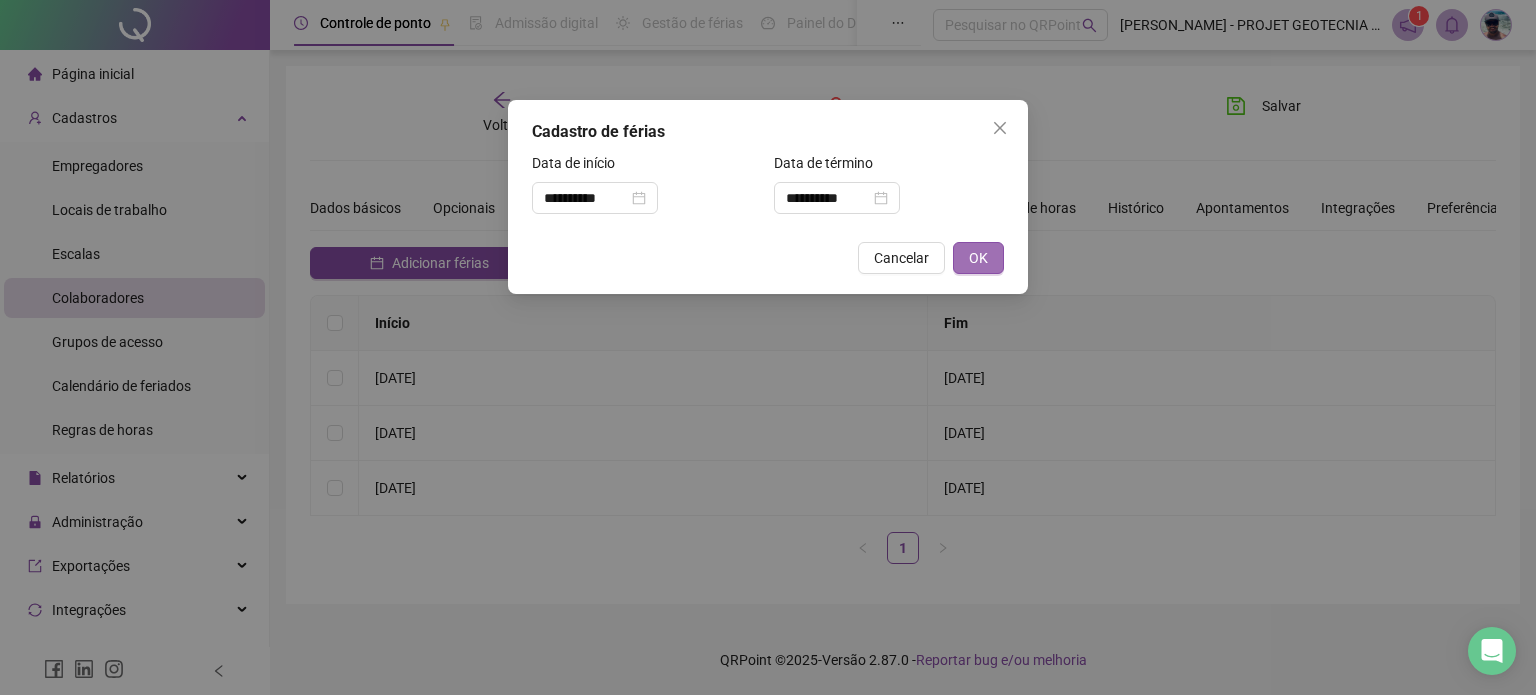 click on "OK" at bounding box center [978, 258] 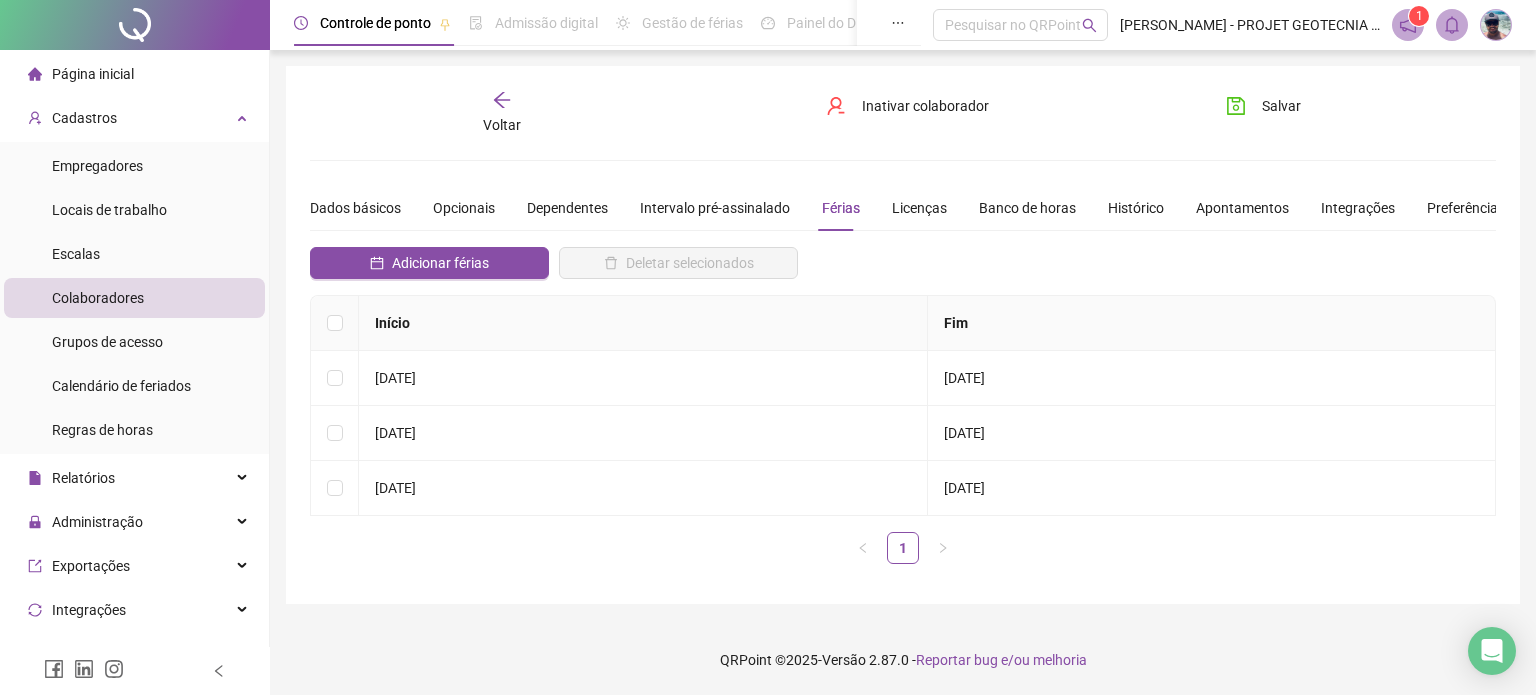 click on "Voltar" at bounding box center [502, 125] 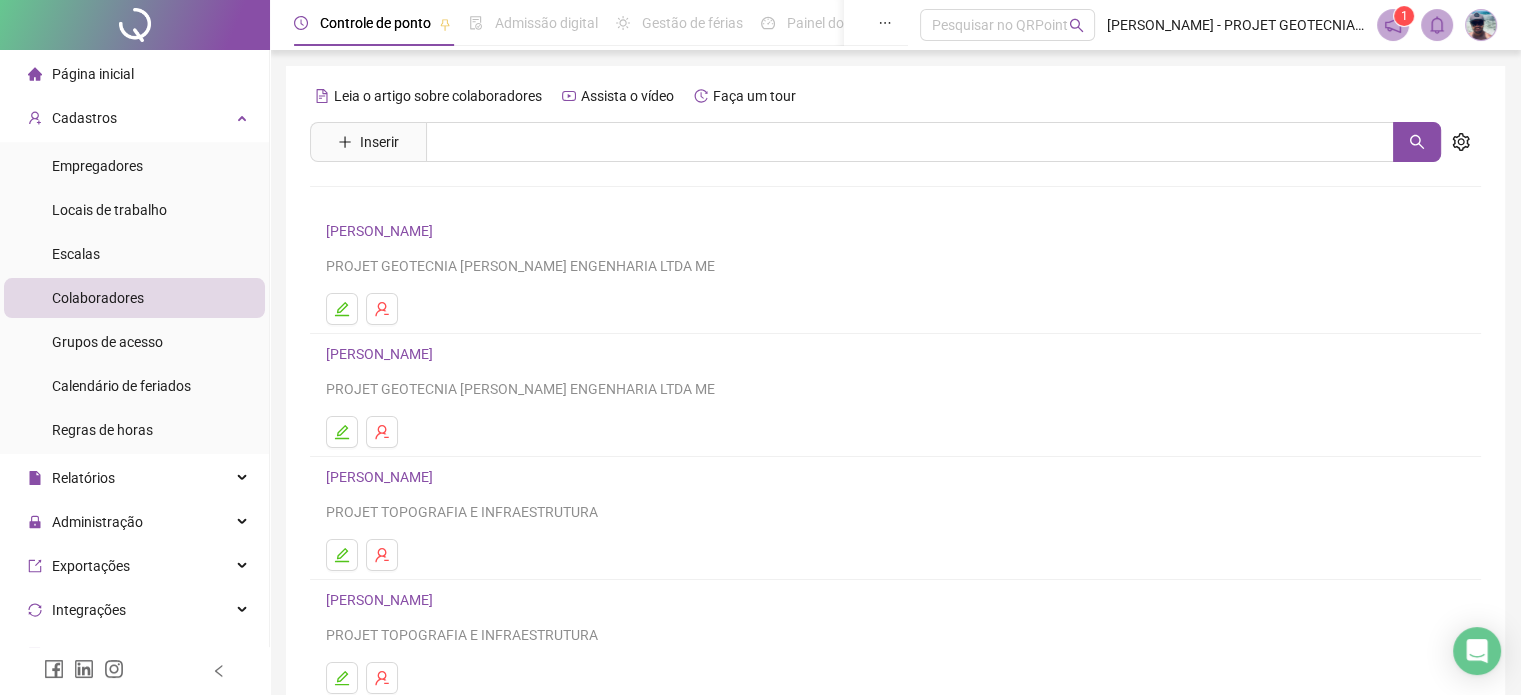 click on "Página inicial" at bounding box center [93, 74] 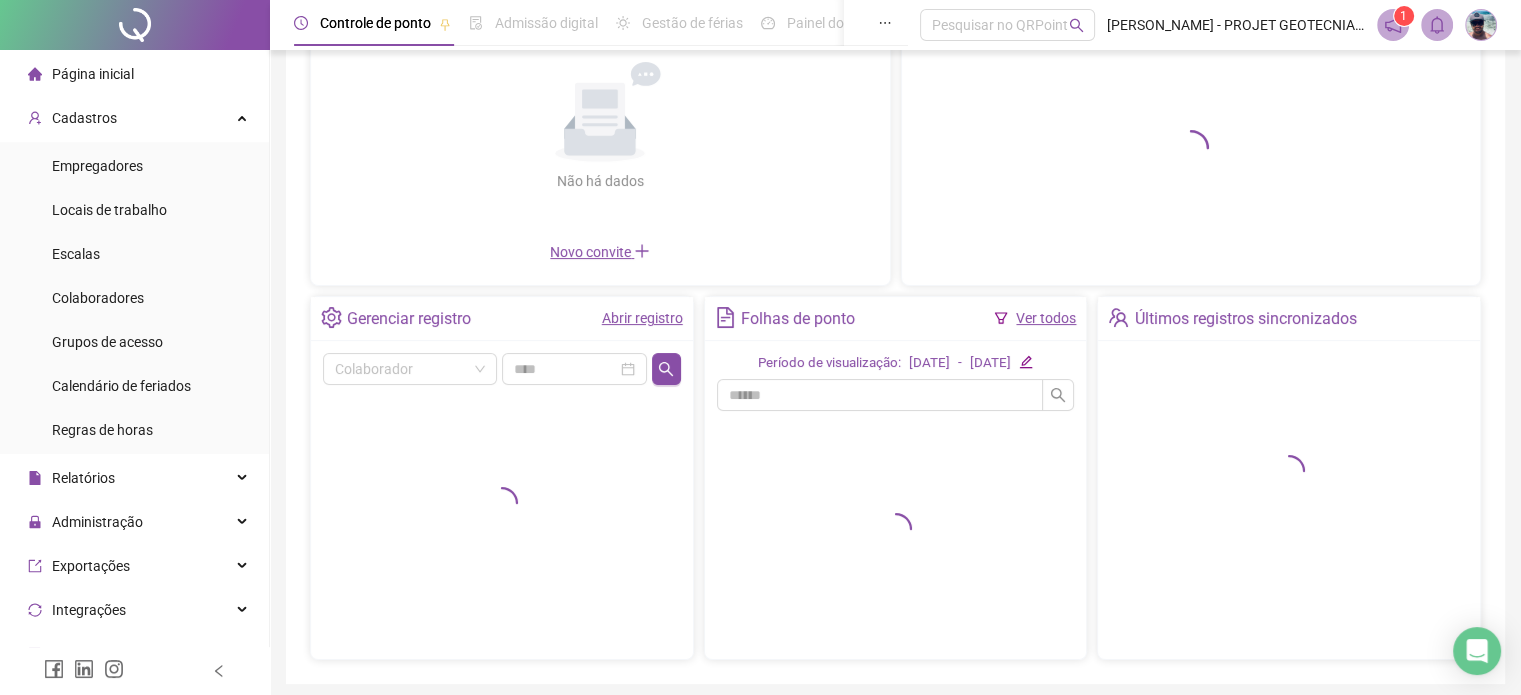 scroll, scrollTop: 200, scrollLeft: 0, axis: vertical 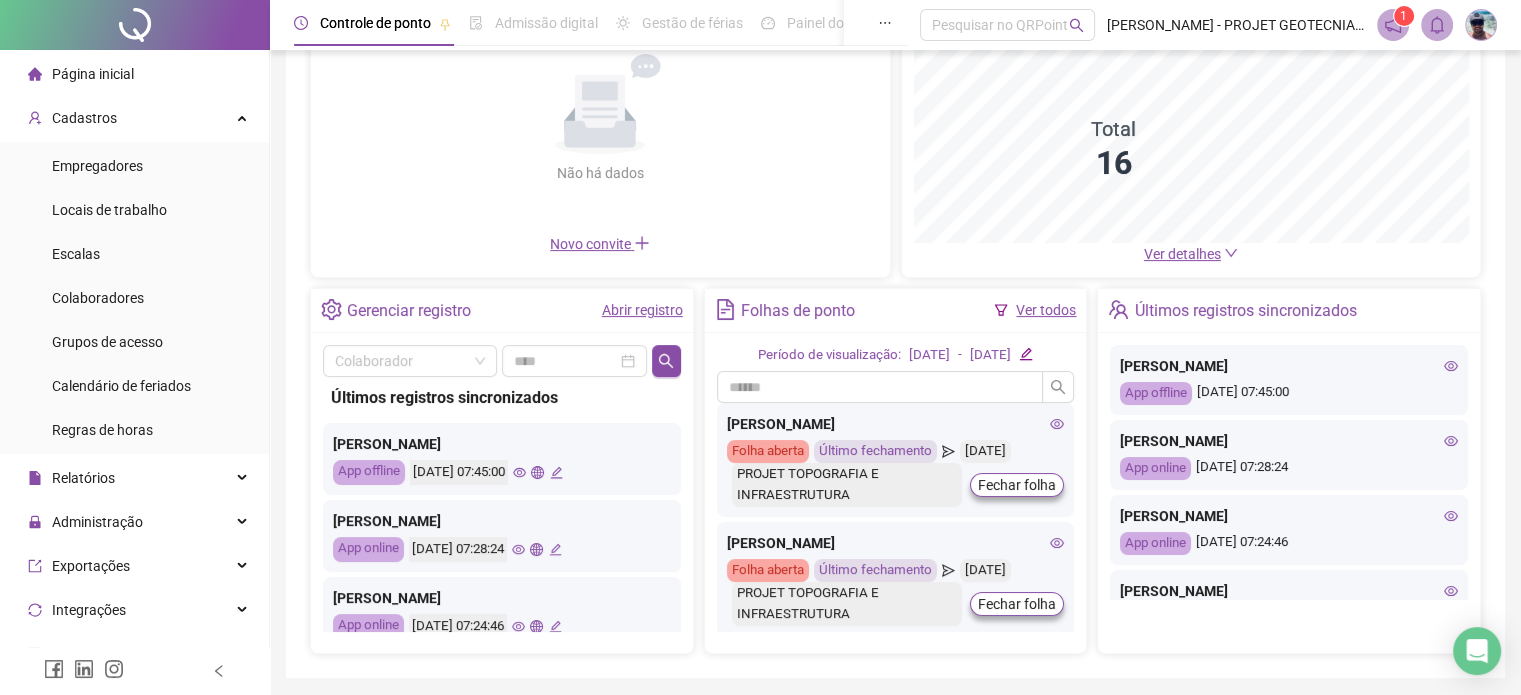 click on "Gerenciar registro" at bounding box center [409, 311] 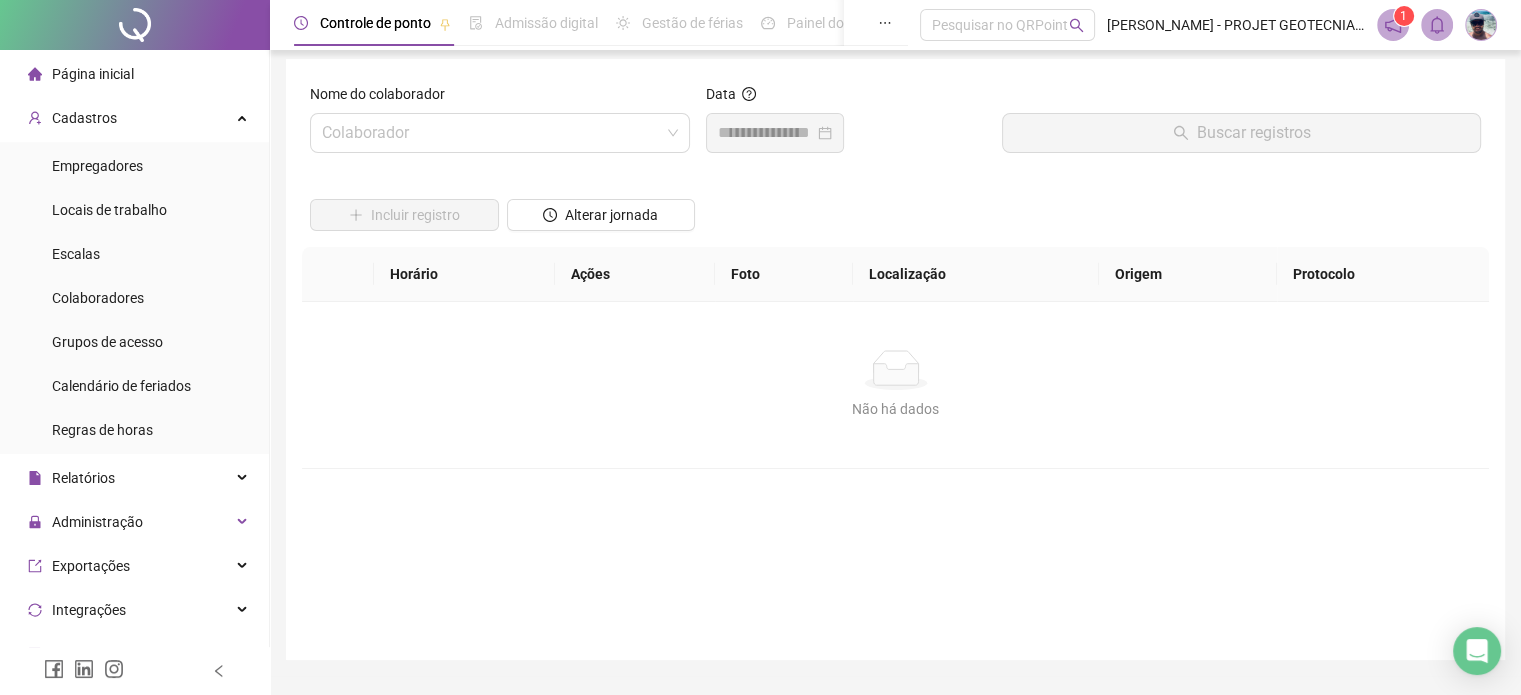 scroll, scrollTop: 0, scrollLeft: 0, axis: both 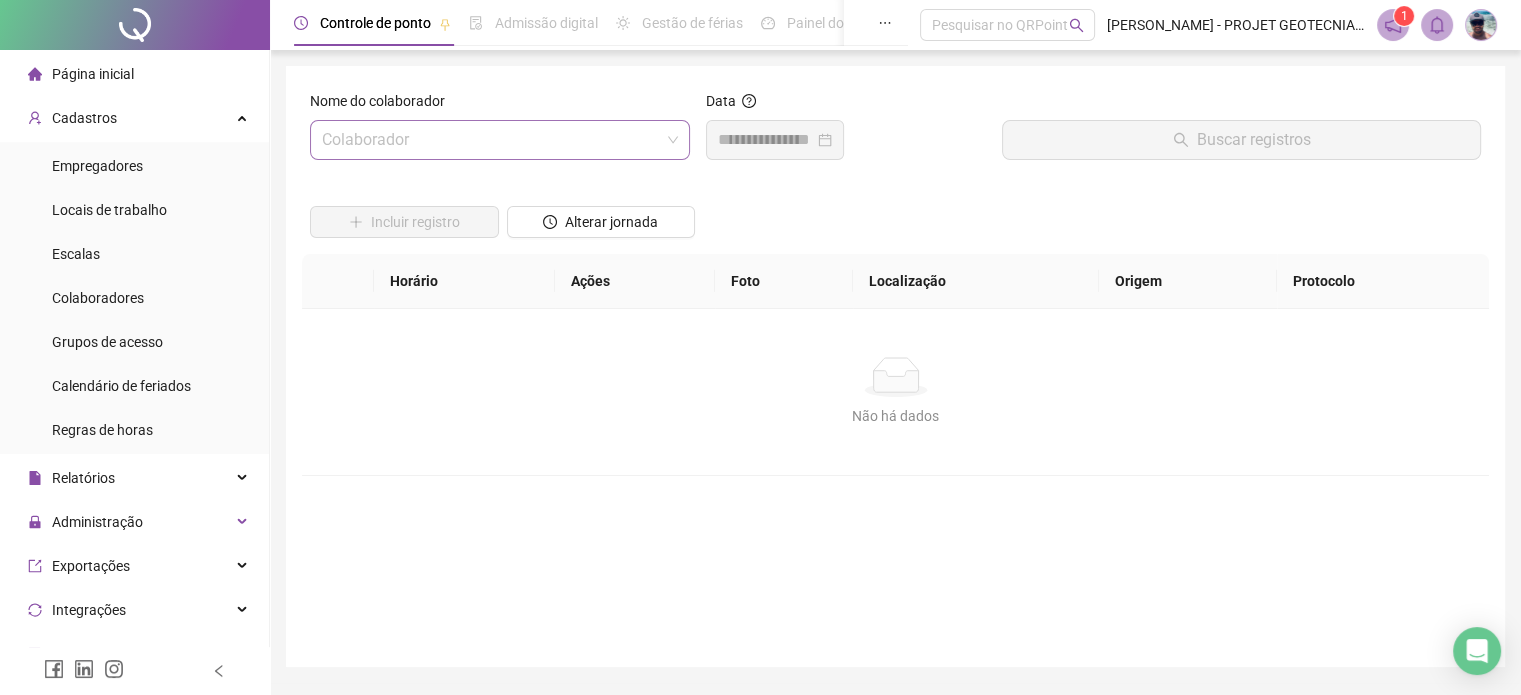 click at bounding box center [494, 140] 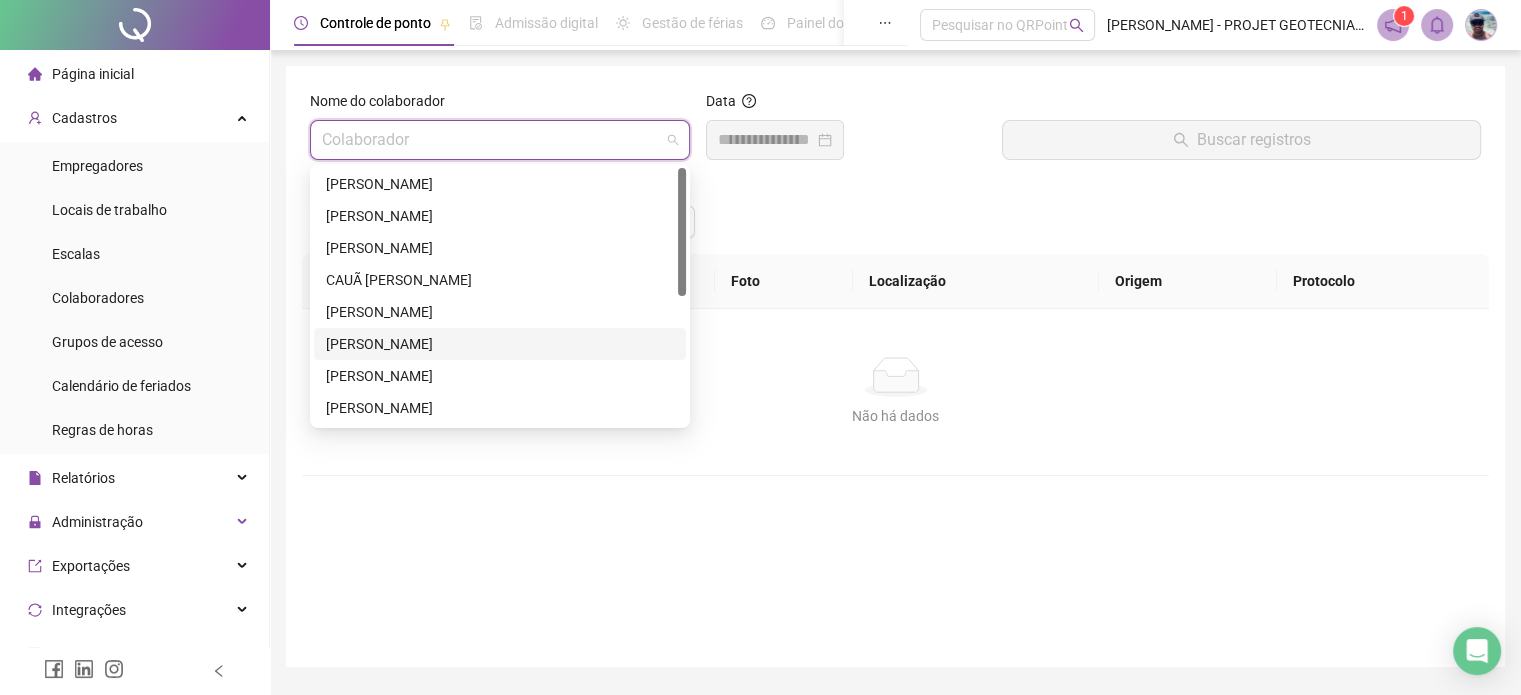 click on "[PERSON_NAME]" at bounding box center (500, 344) 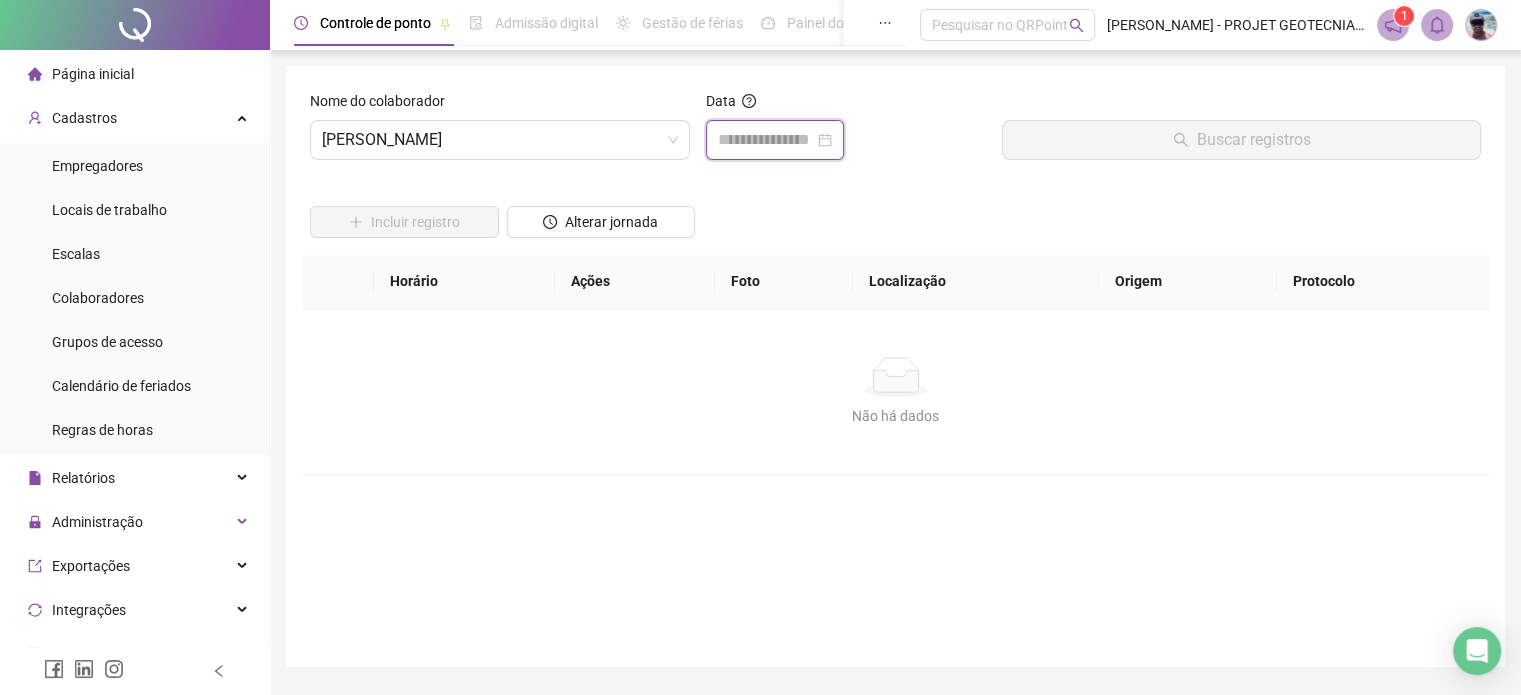 click at bounding box center (766, 140) 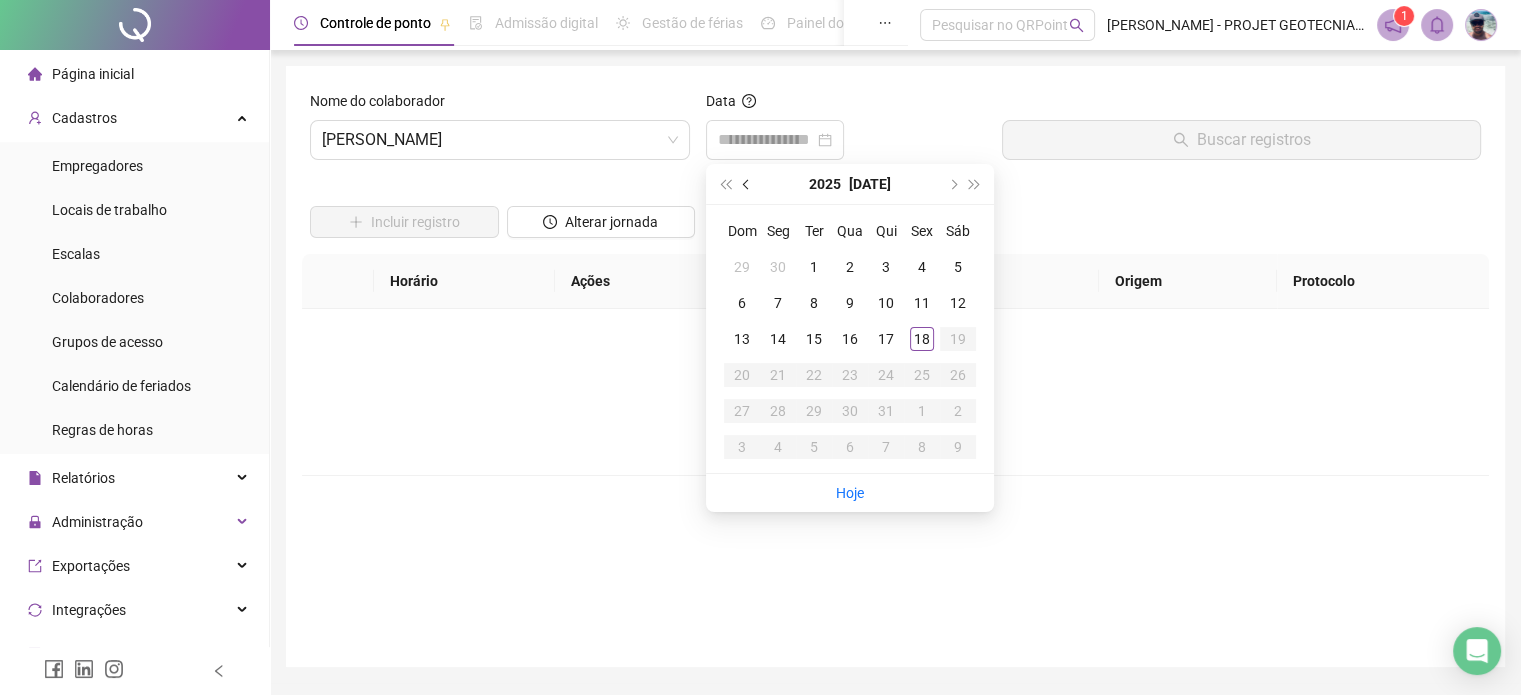 click at bounding box center [747, 184] 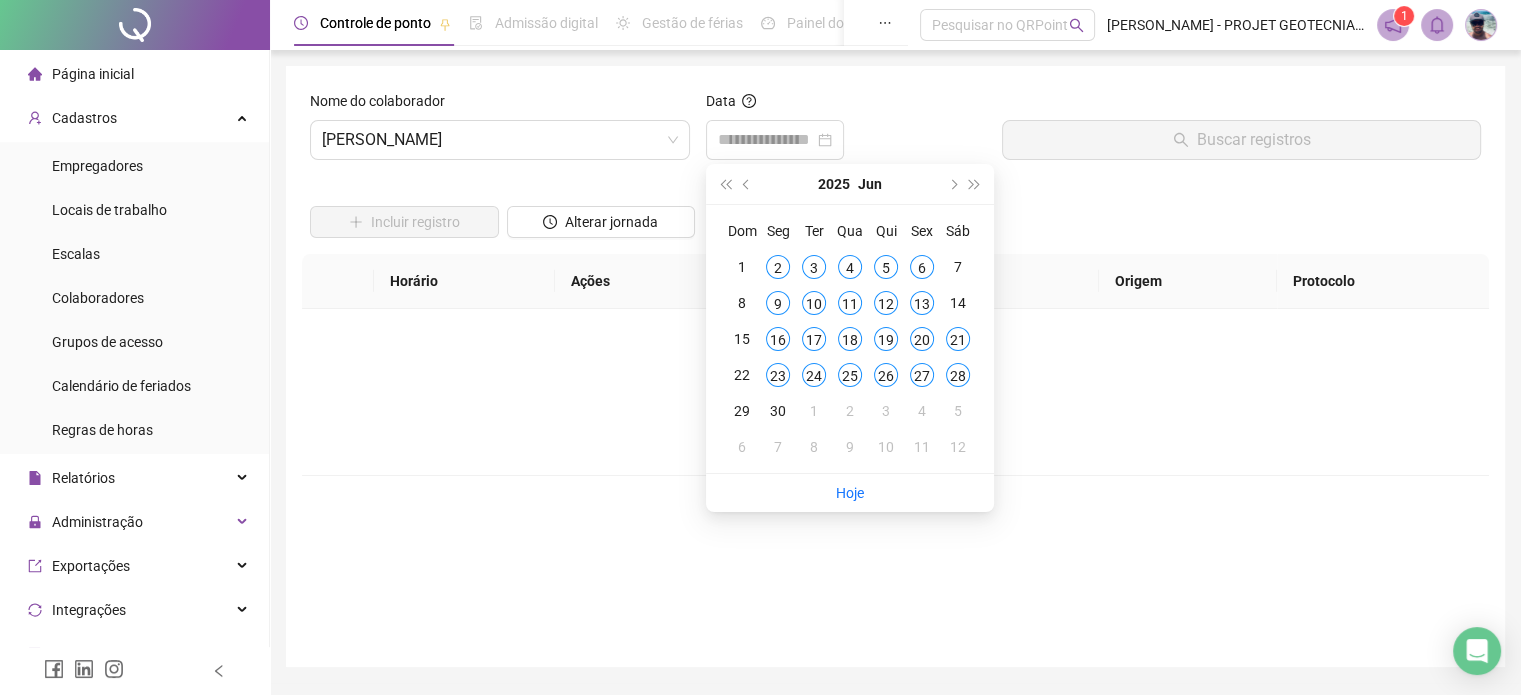 click at bounding box center [846, 140] 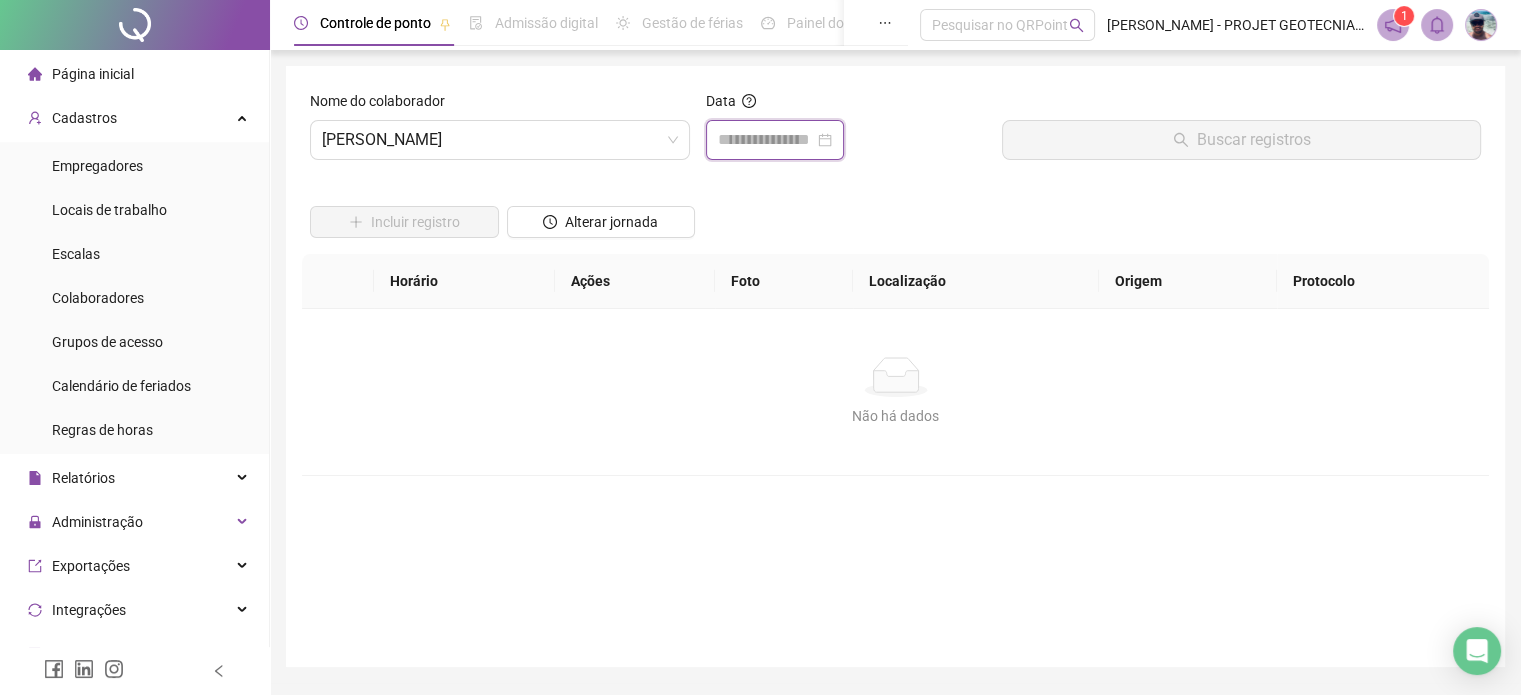 click at bounding box center [766, 140] 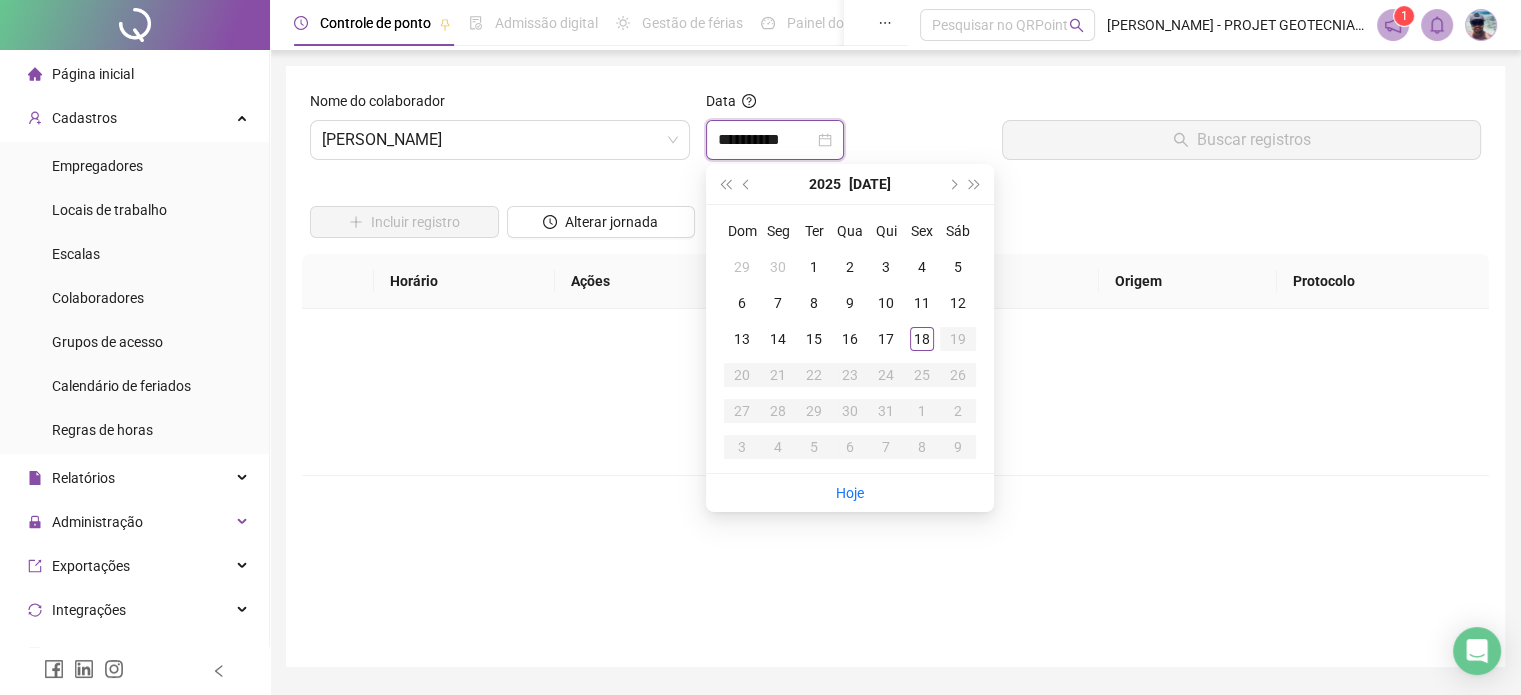 type on "**********" 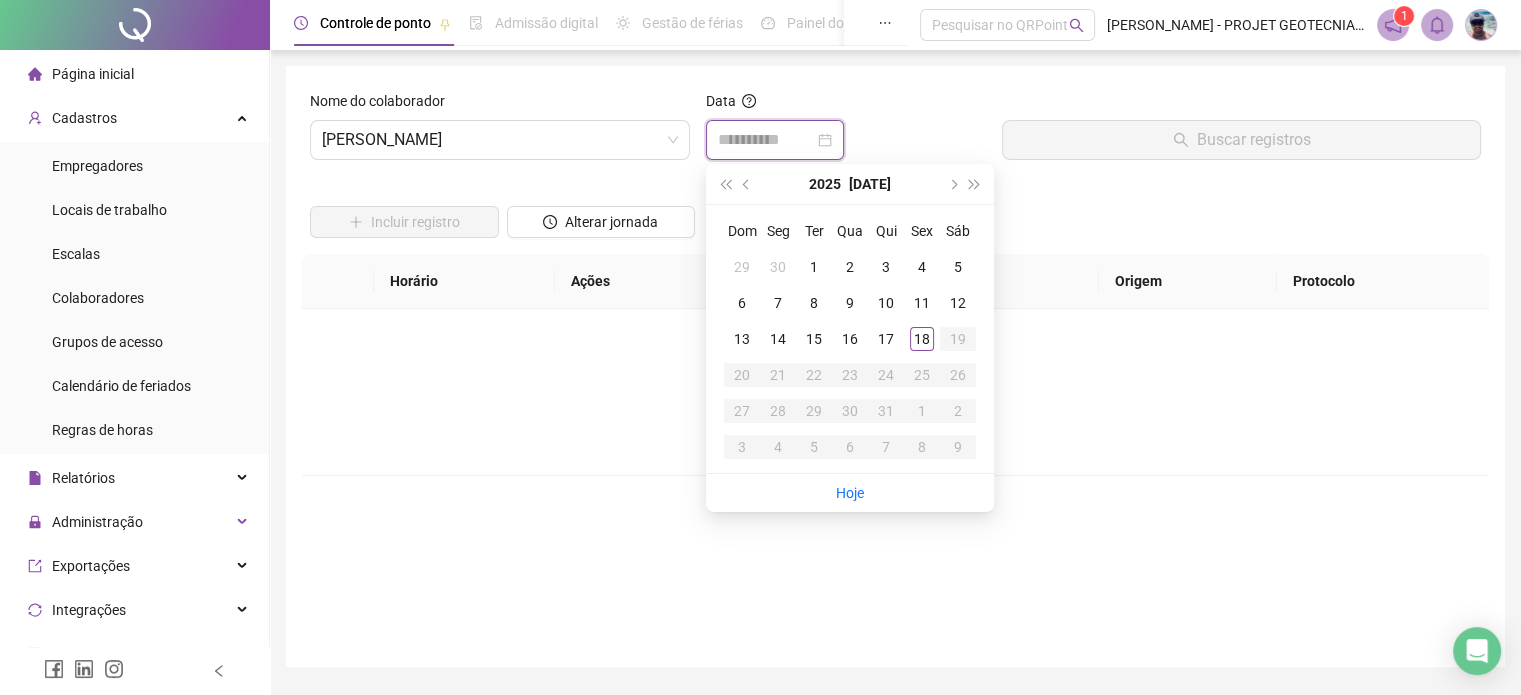 type on "**********" 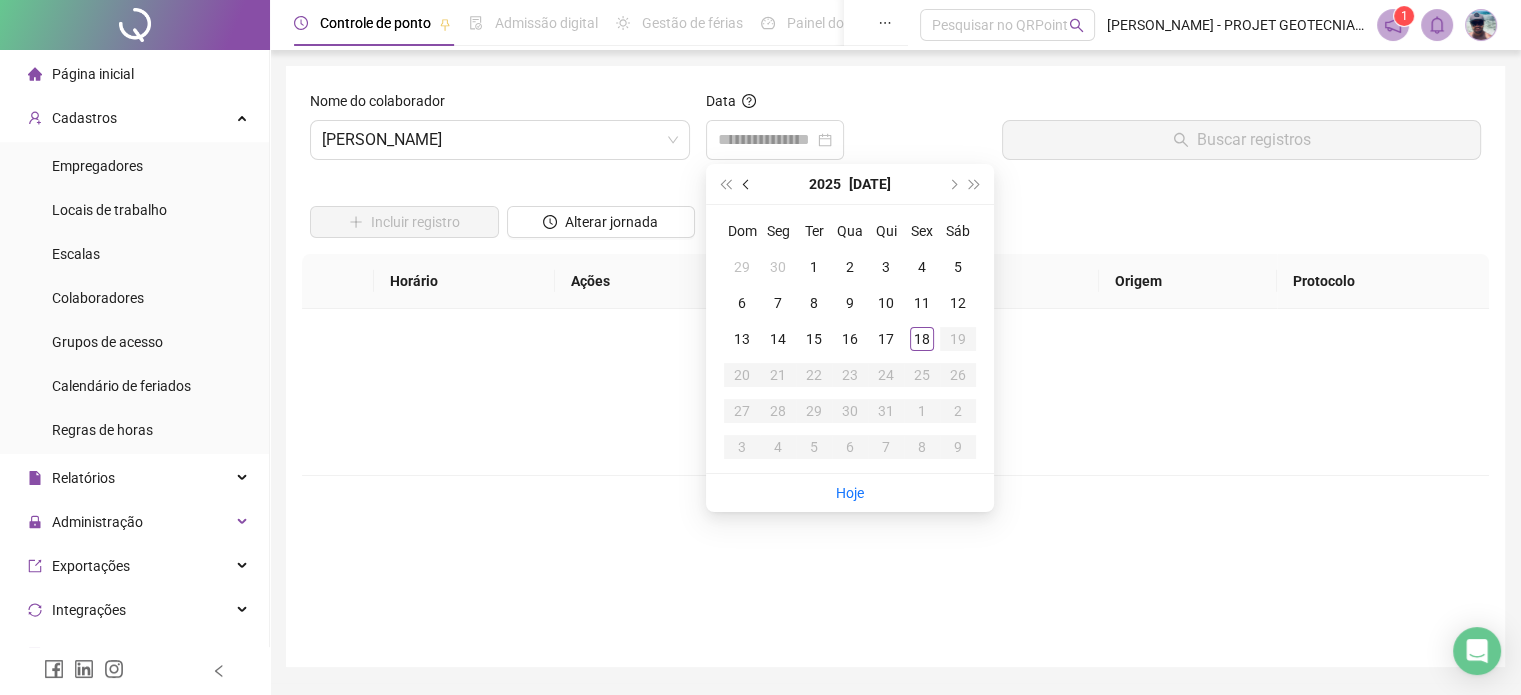 click at bounding box center (747, 184) 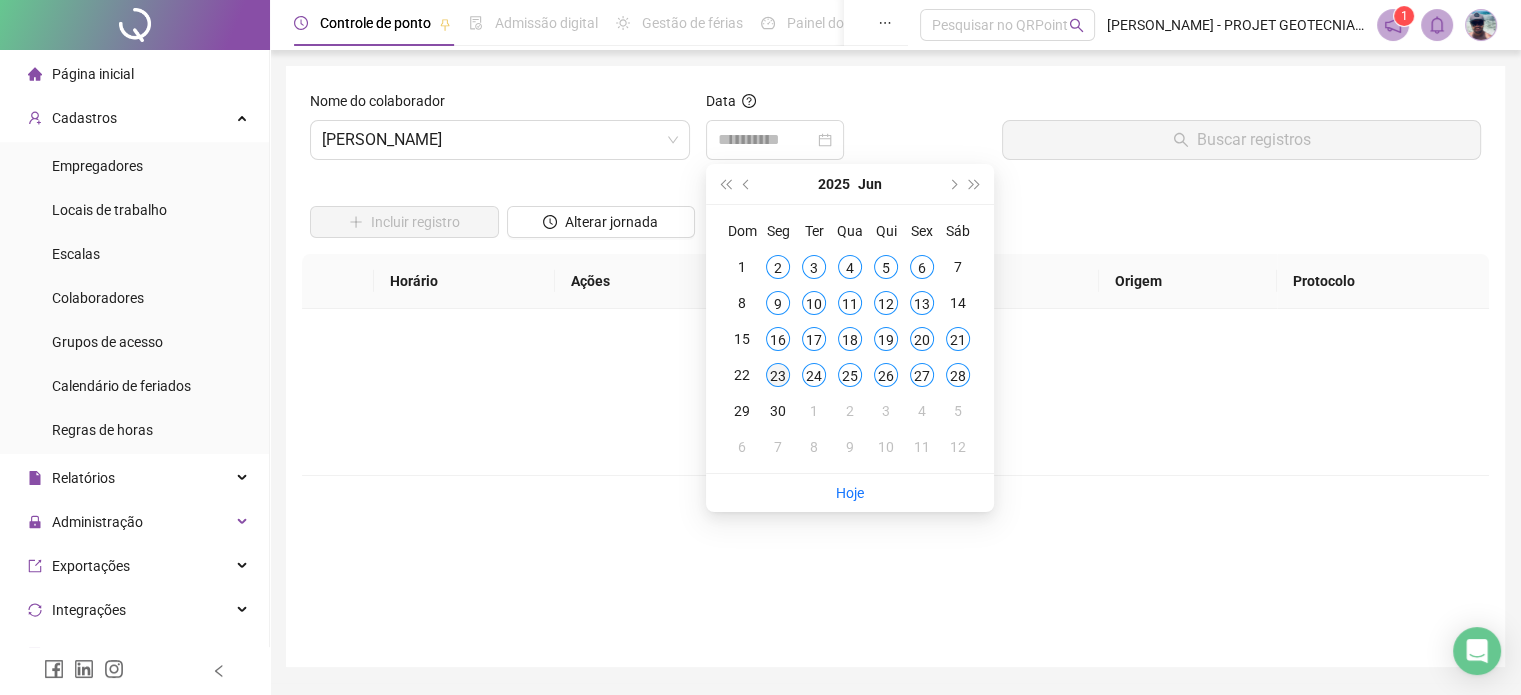 type on "**********" 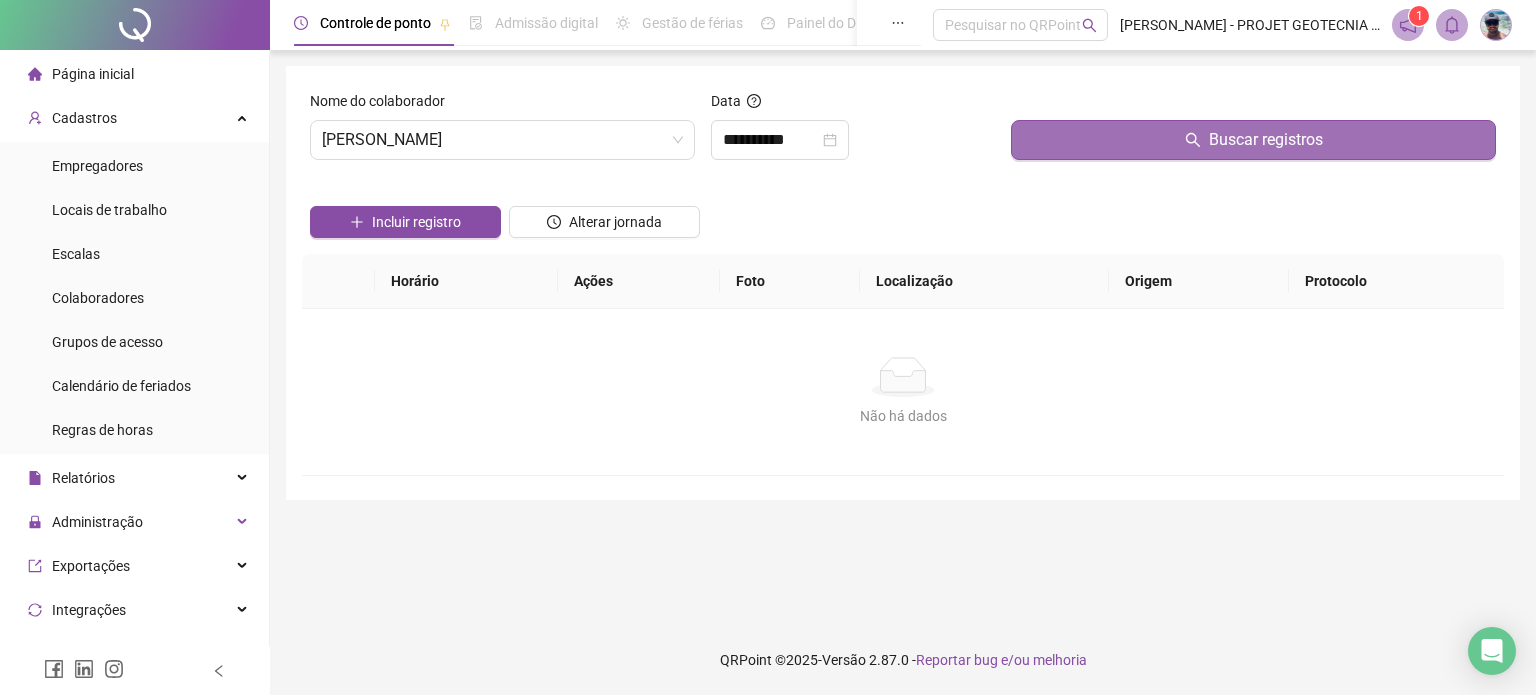 click on "Buscar registros" at bounding box center (1253, 140) 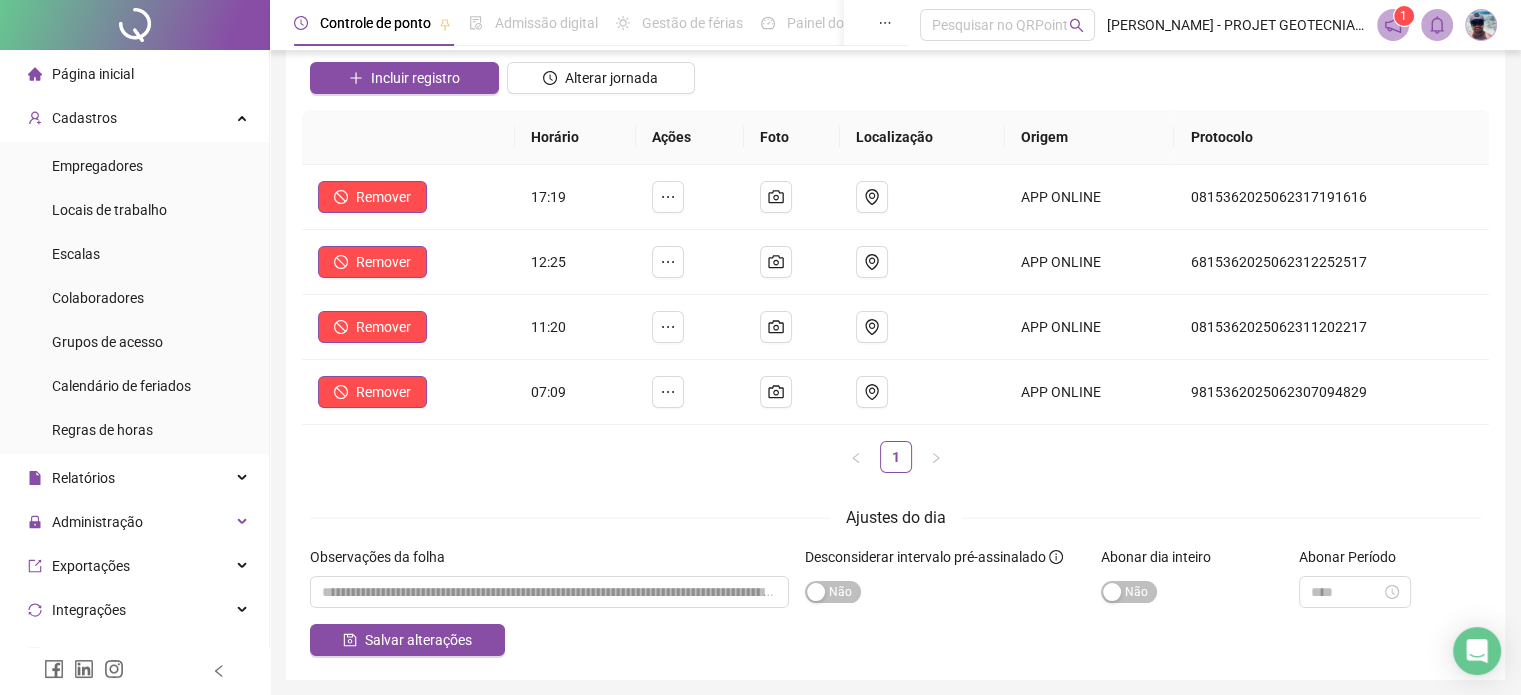 scroll, scrollTop: 0, scrollLeft: 0, axis: both 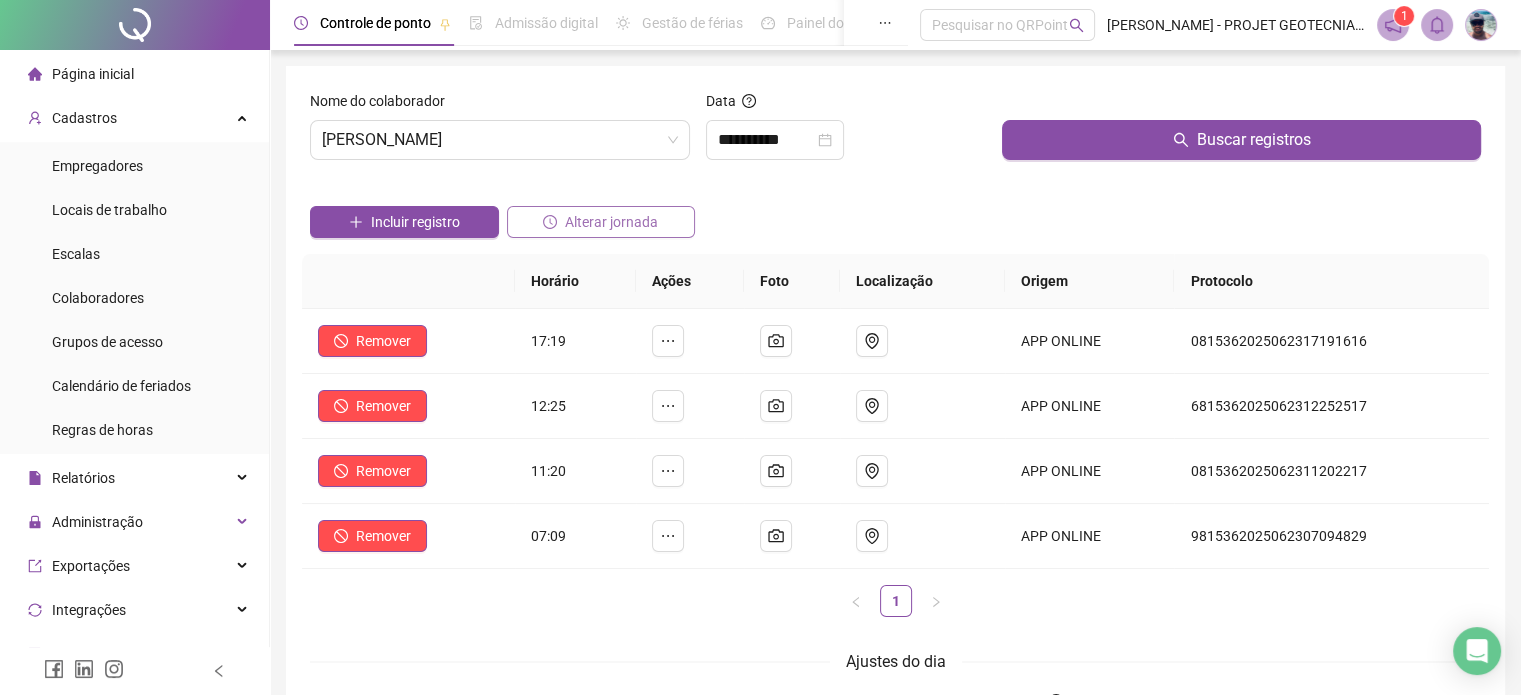 click on "Alterar jornada" at bounding box center [611, 222] 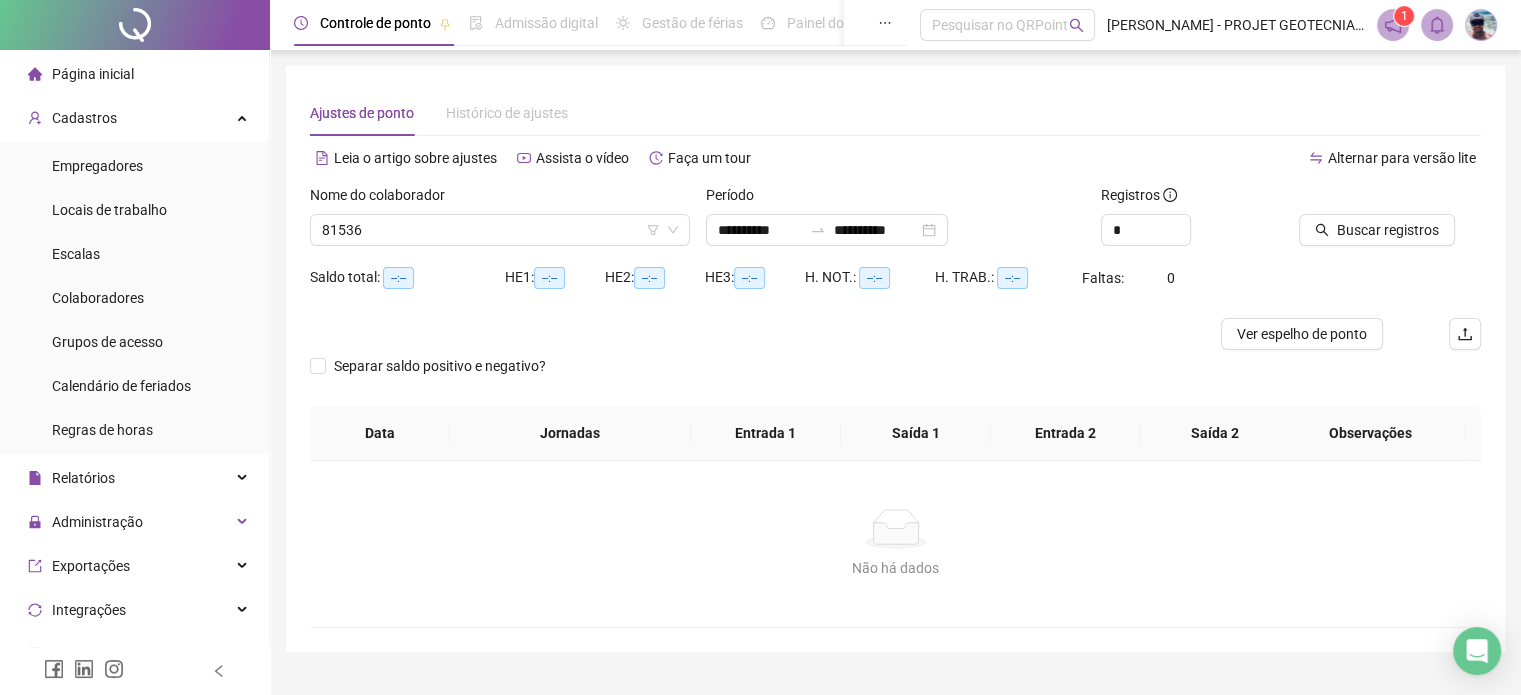 type on "**********" 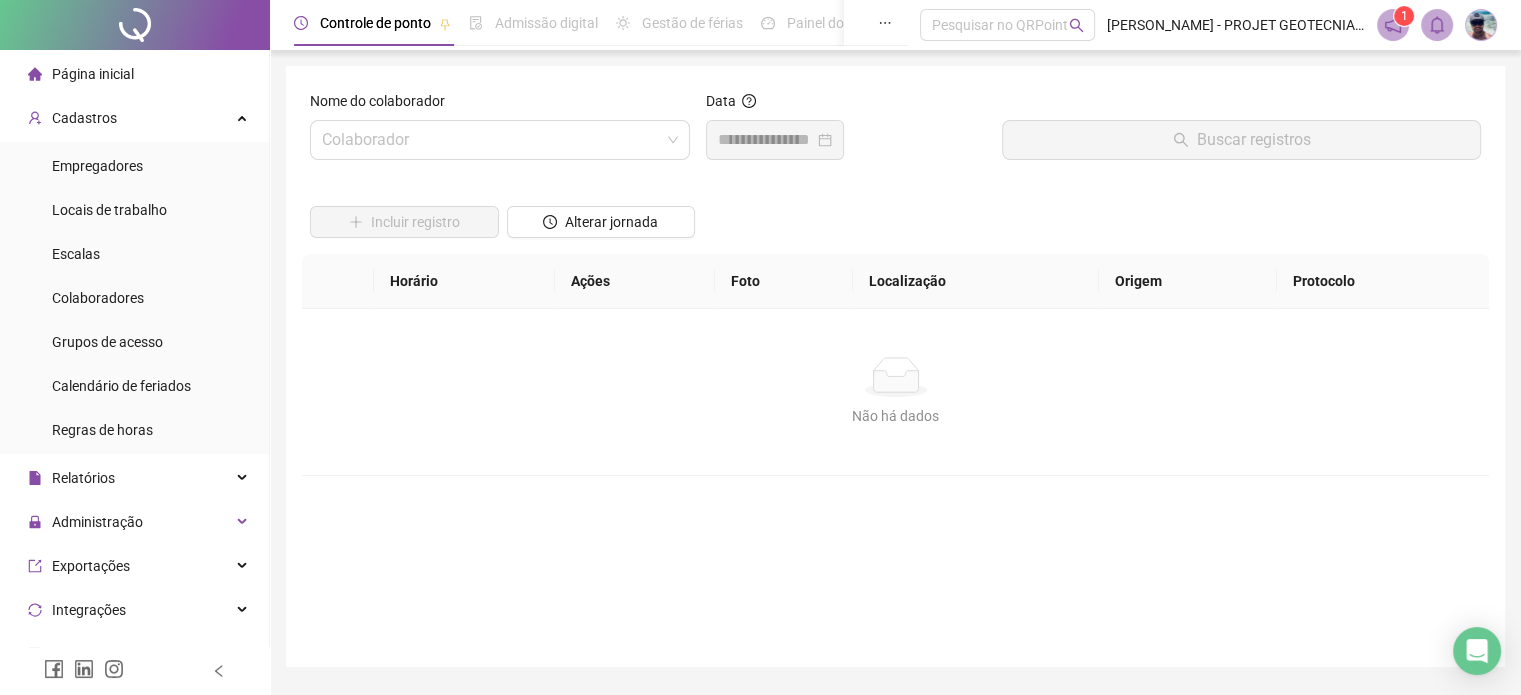 click at bounding box center (135, 25) 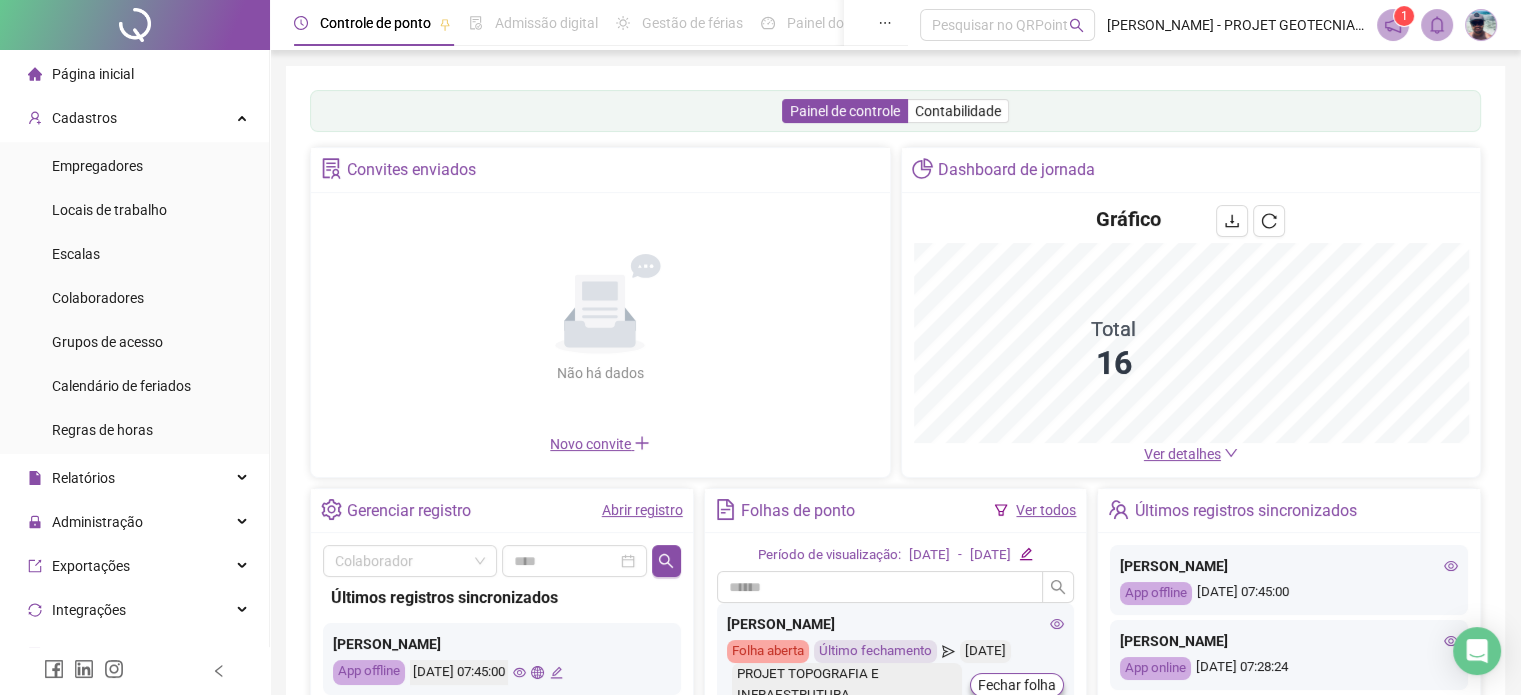 click on "Ver todos" at bounding box center (1046, 510) 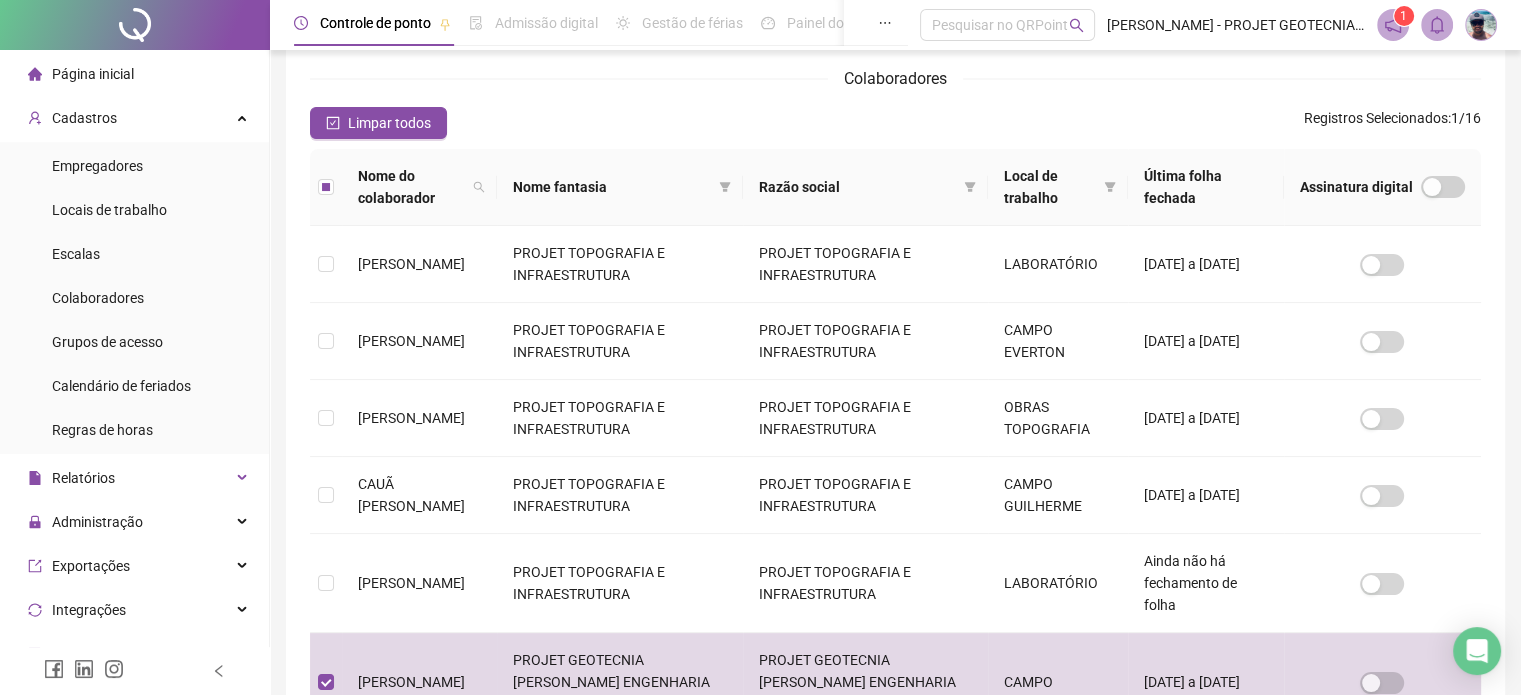 scroll, scrollTop: 0, scrollLeft: 0, axis: both 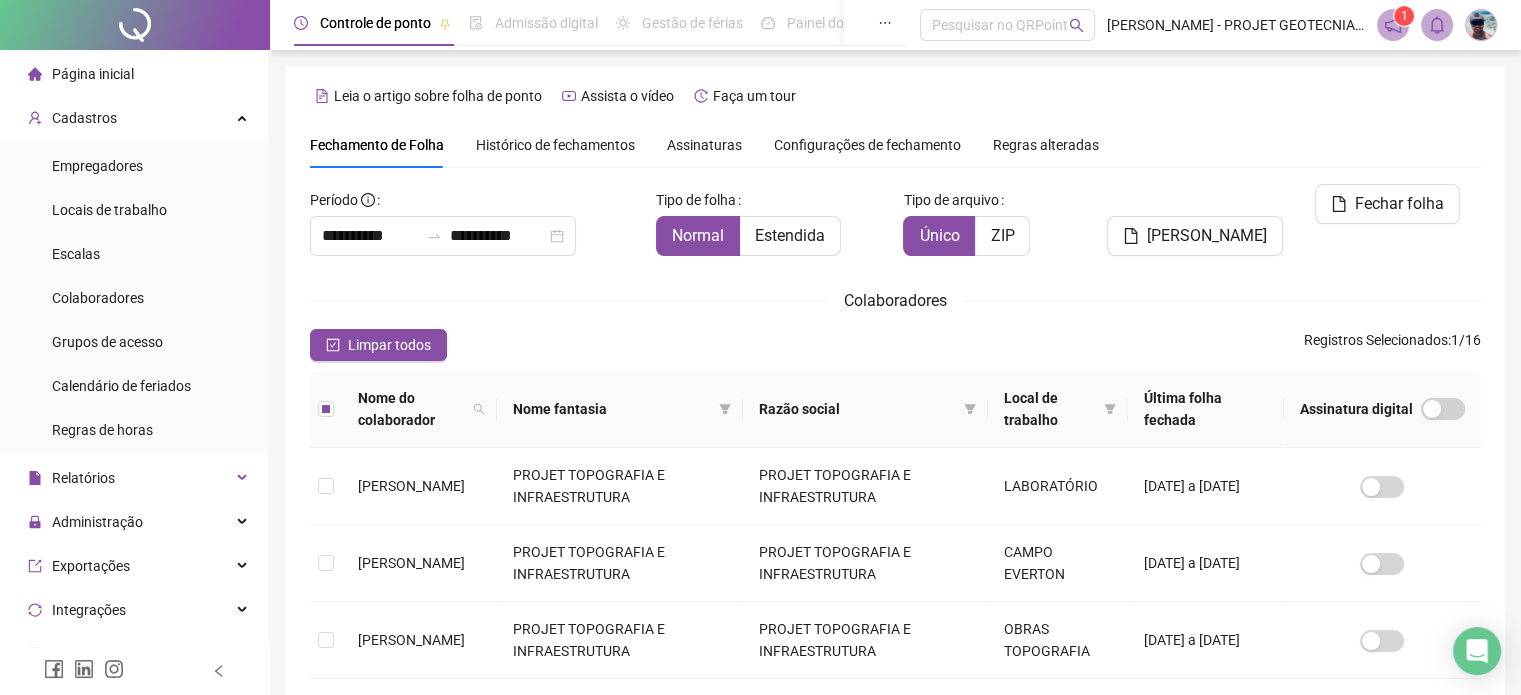 click on "Histórico de fechamentos" at bounding box center [555, 145] 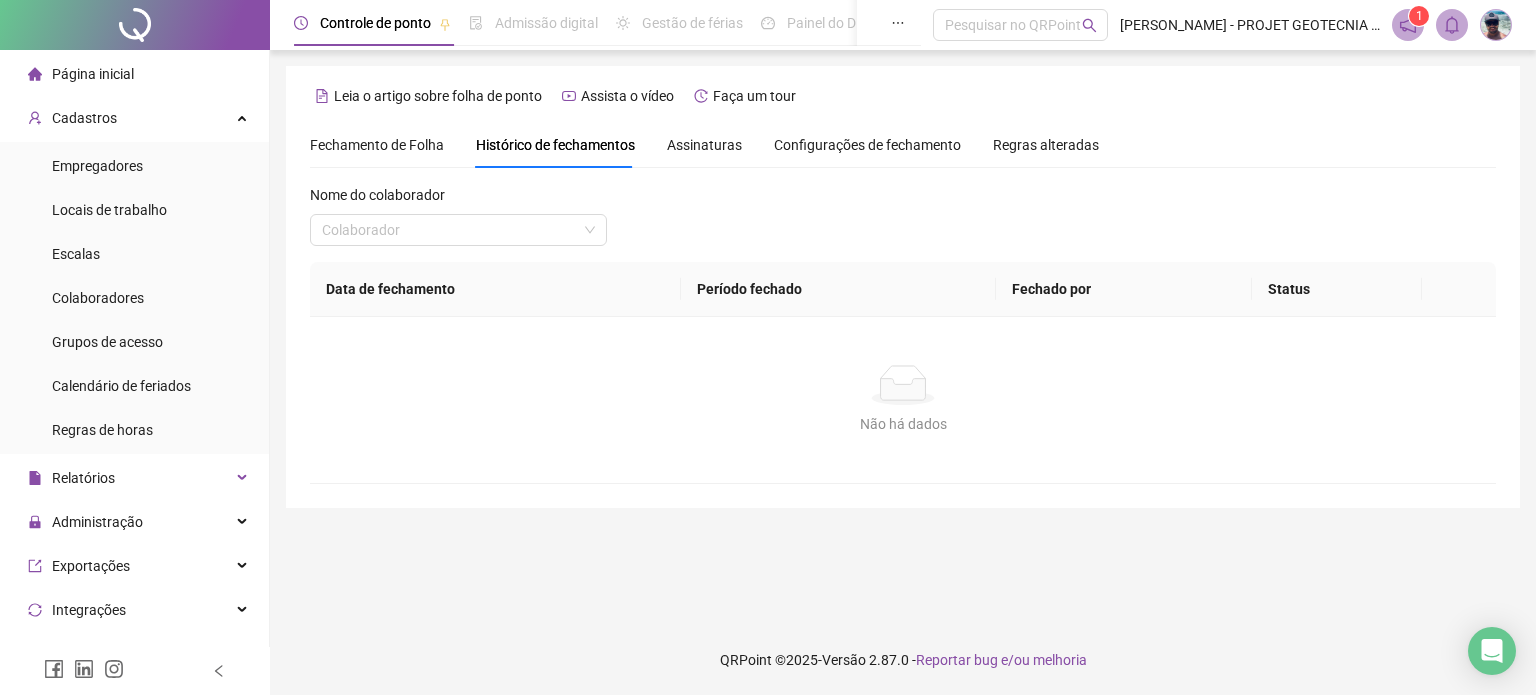click on "Fechamento de Folha" at bounding box center [377, 145] 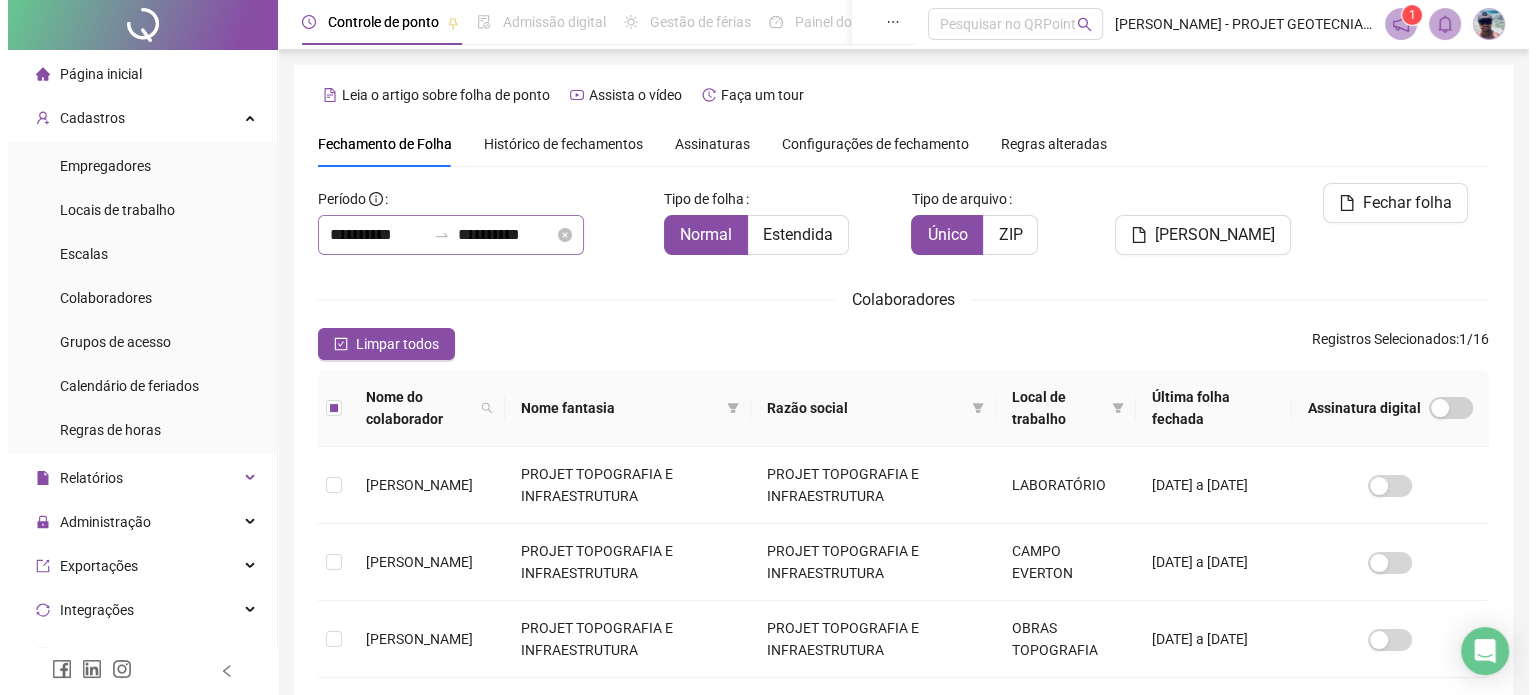 scroll, scrollTop: 0, scrollLeft: 0, axis: both 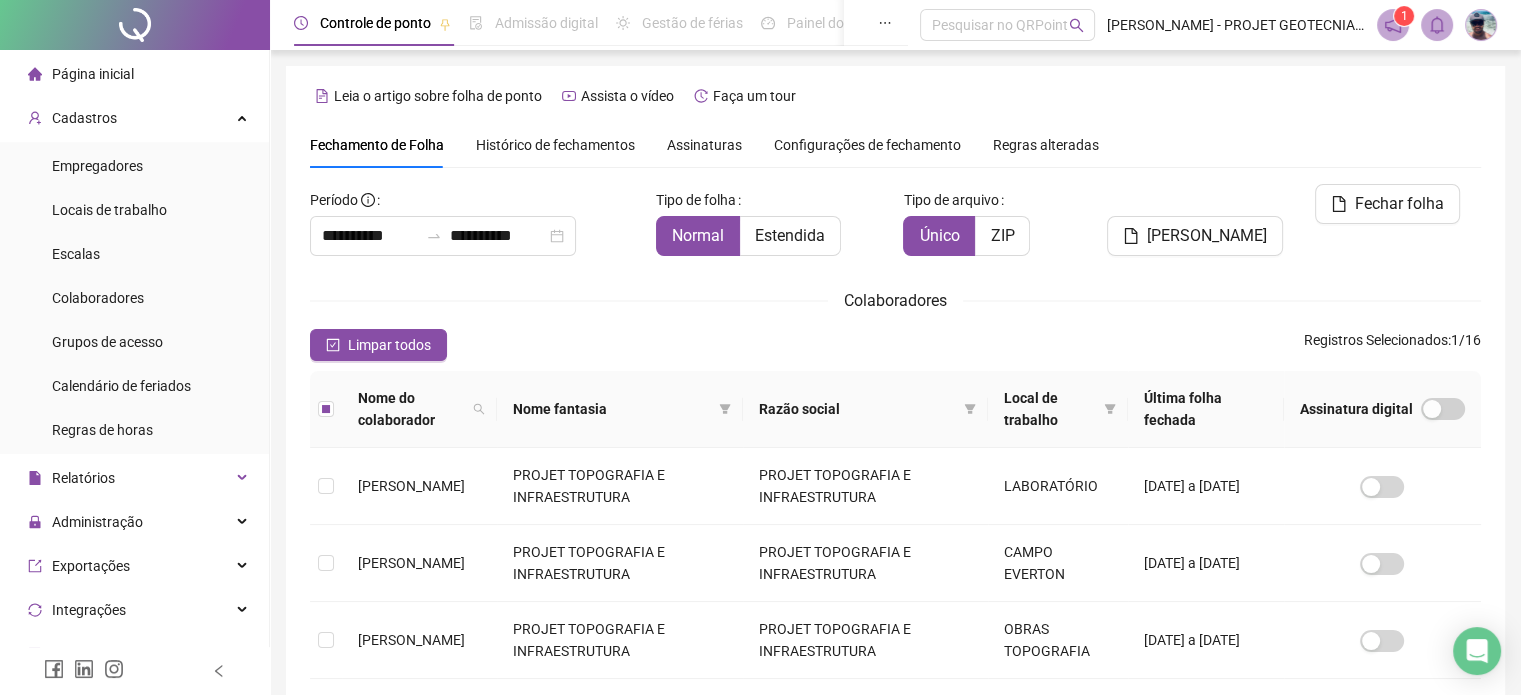 click on "Histórico de fechamentos" at bounding box center (555, 145) 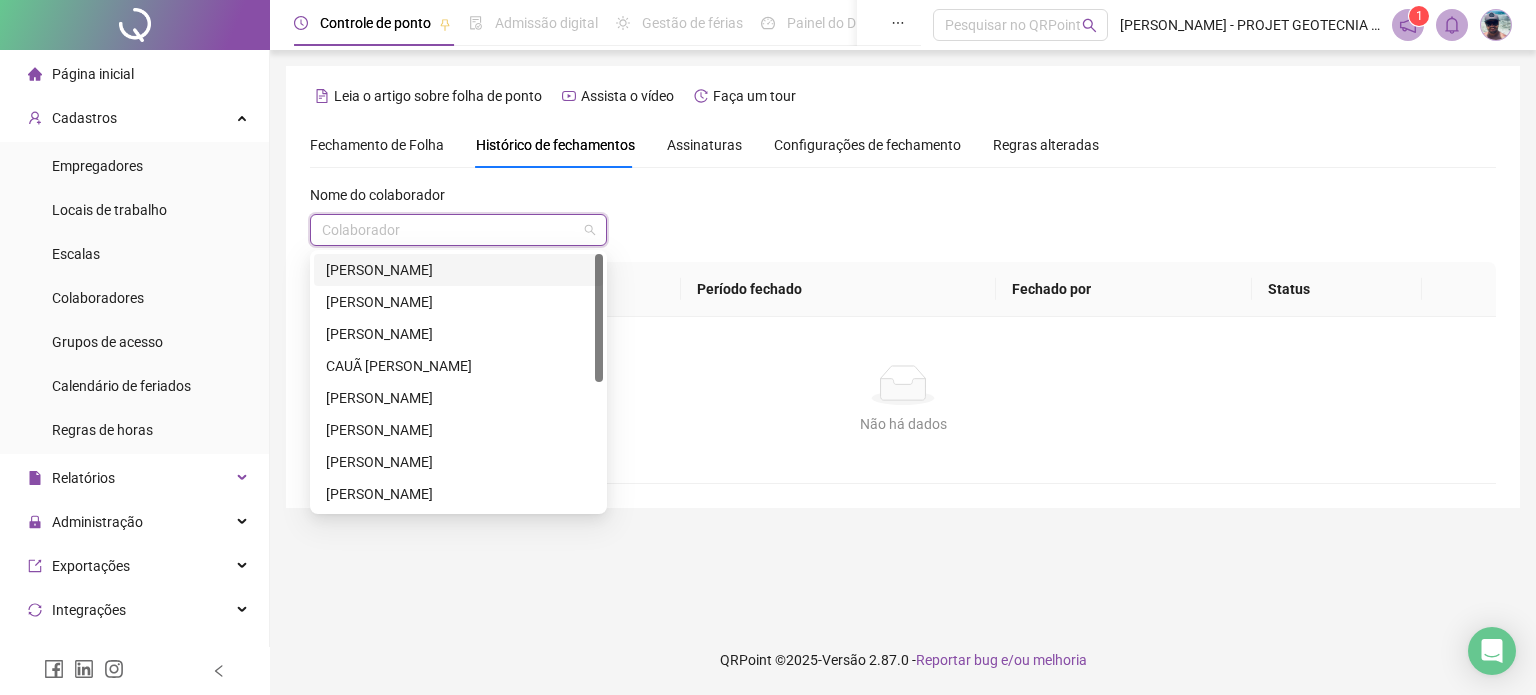 click at bounding box center (452, 230) 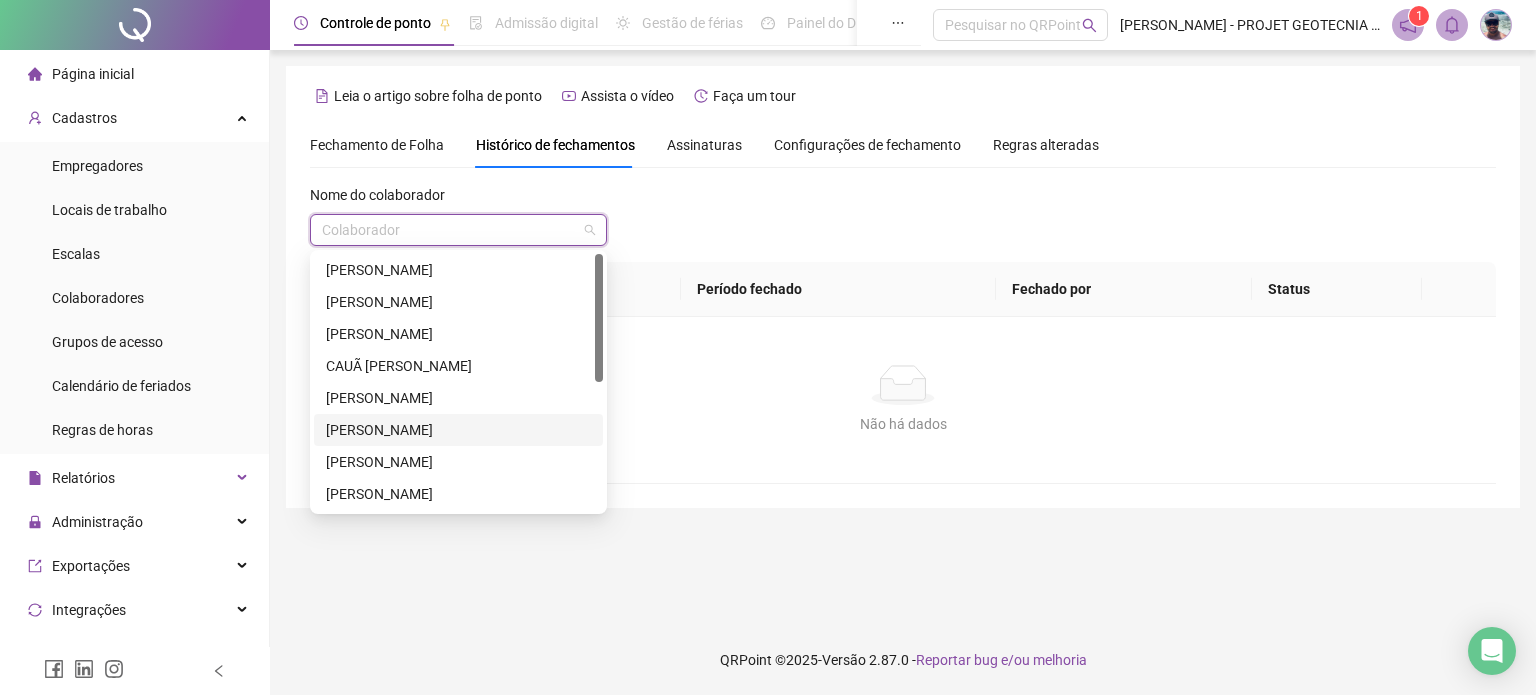 click on "[PERSON_NAME]" at bounding box center (458, 430) 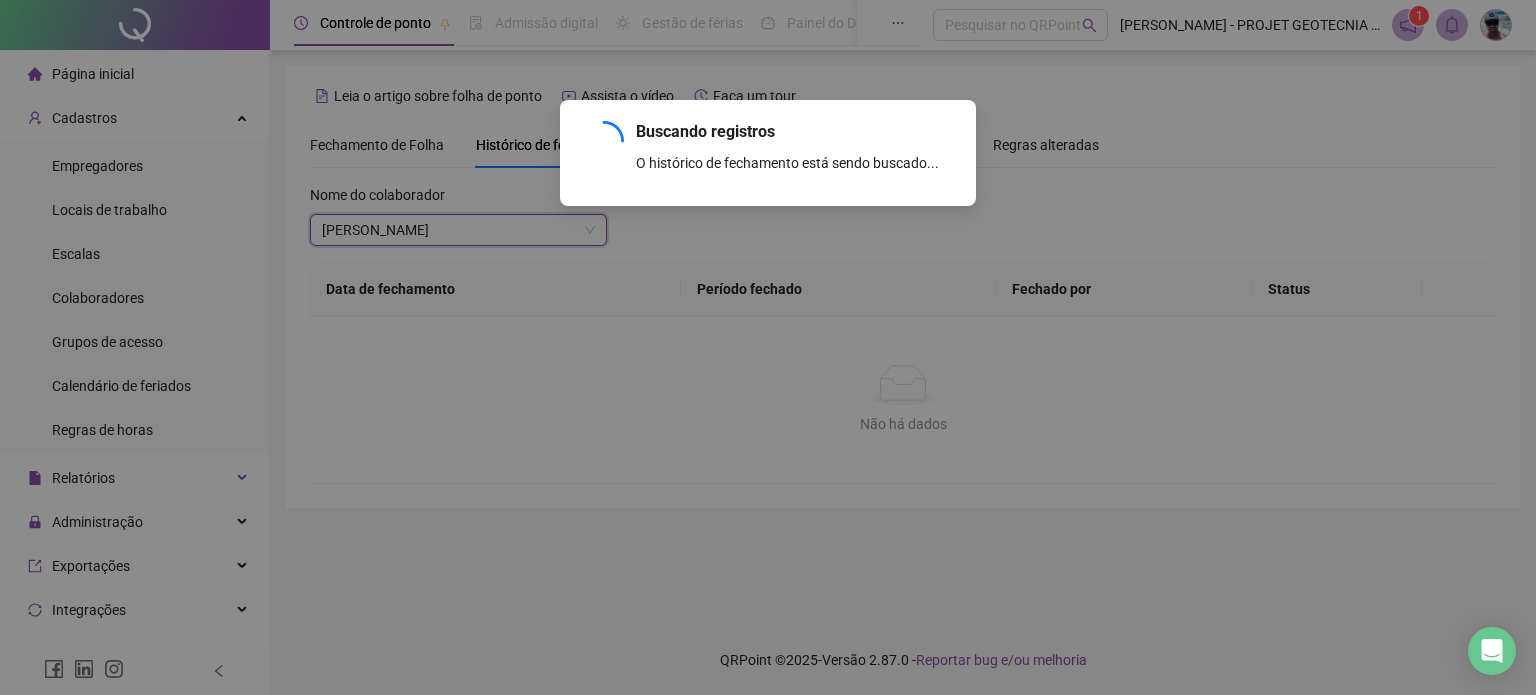 scroll, scrollTop: 184, scrollLeft: 0, axis: vertical 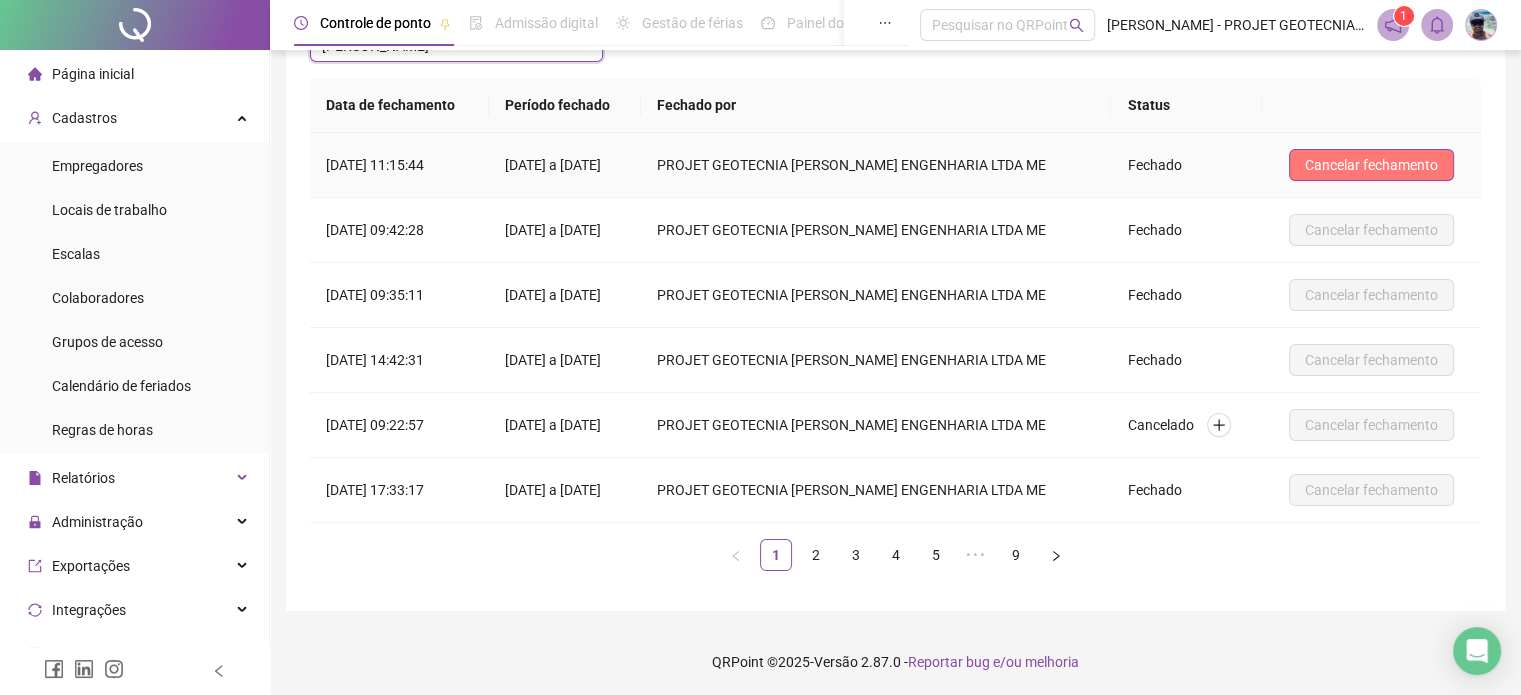 click on "Cancelar fechamento" at bounding box center (1371, 165) 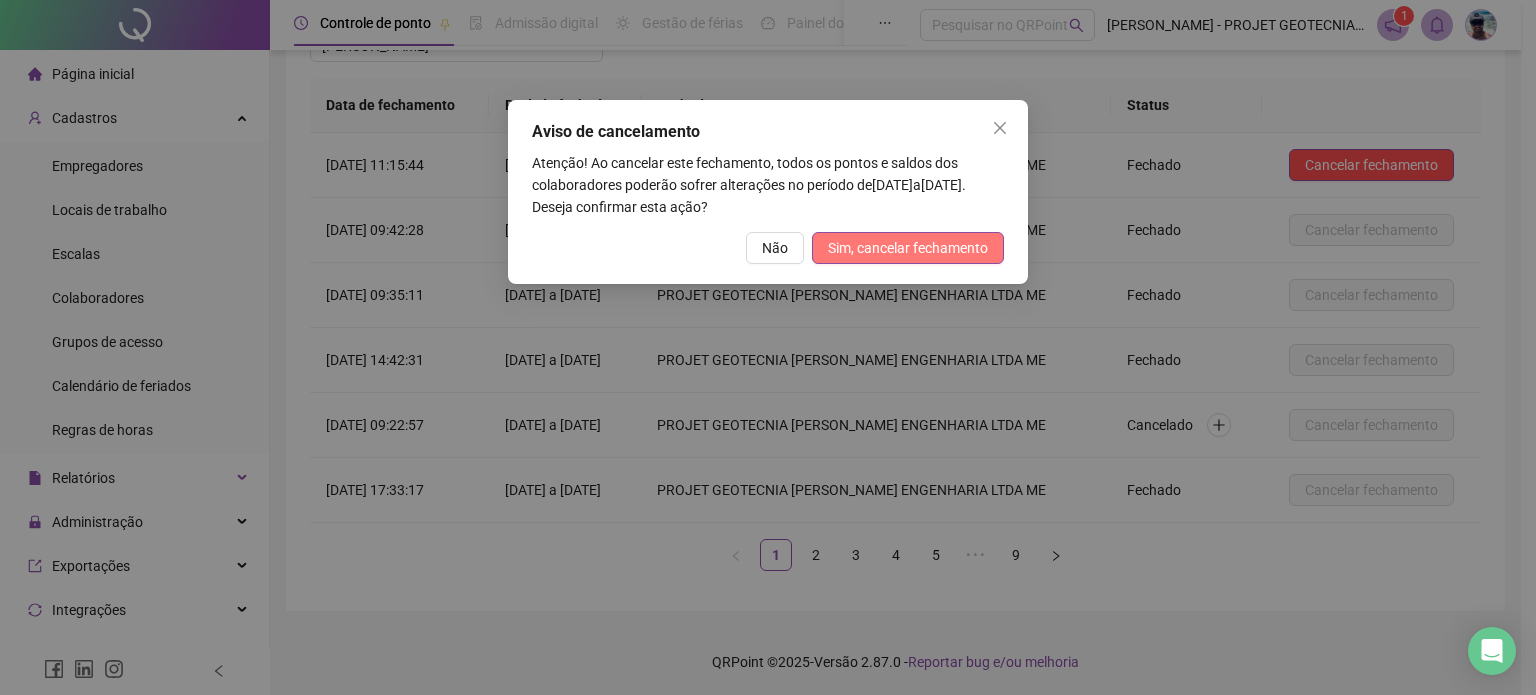 click on "Sim, cancelar fechamento" at bounding box center [908, 248] 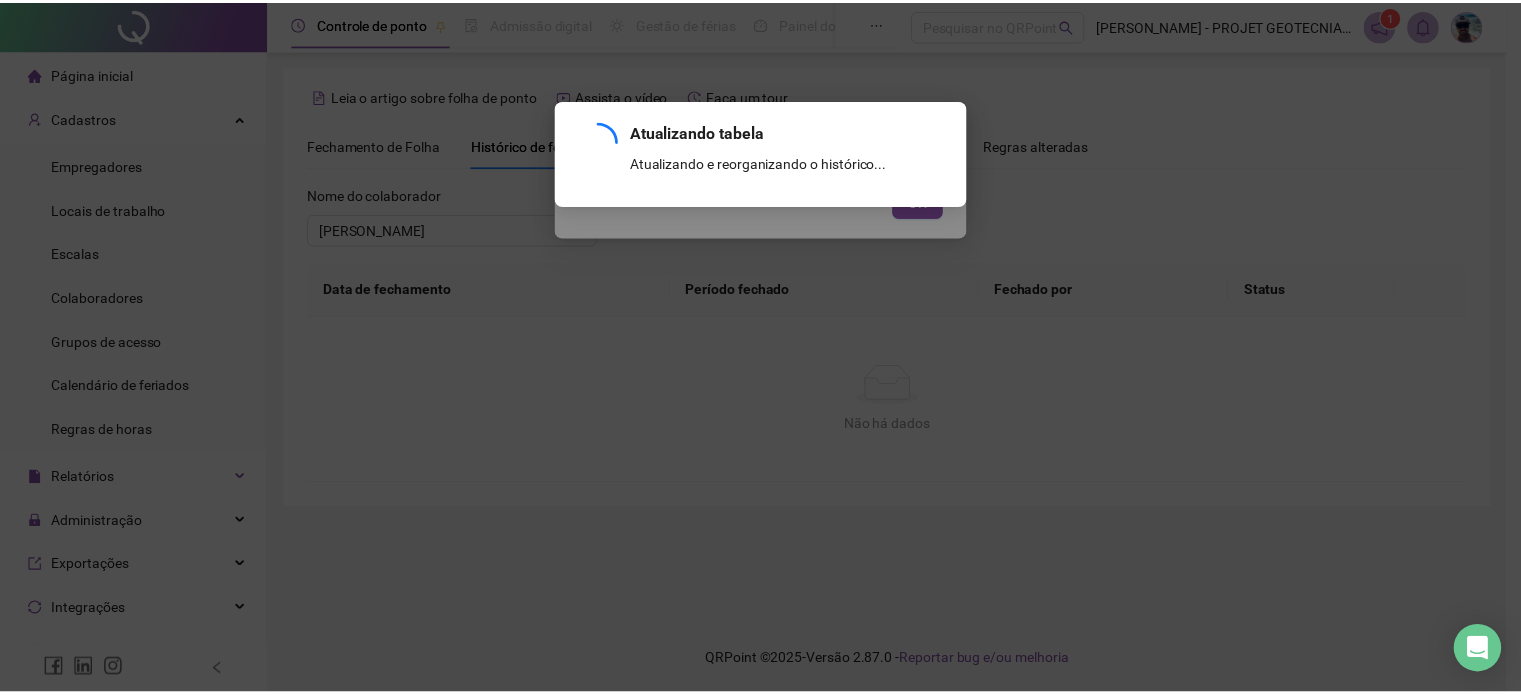 scroll, scrollTop: 184, scrollLeft: 0, axis: vertical 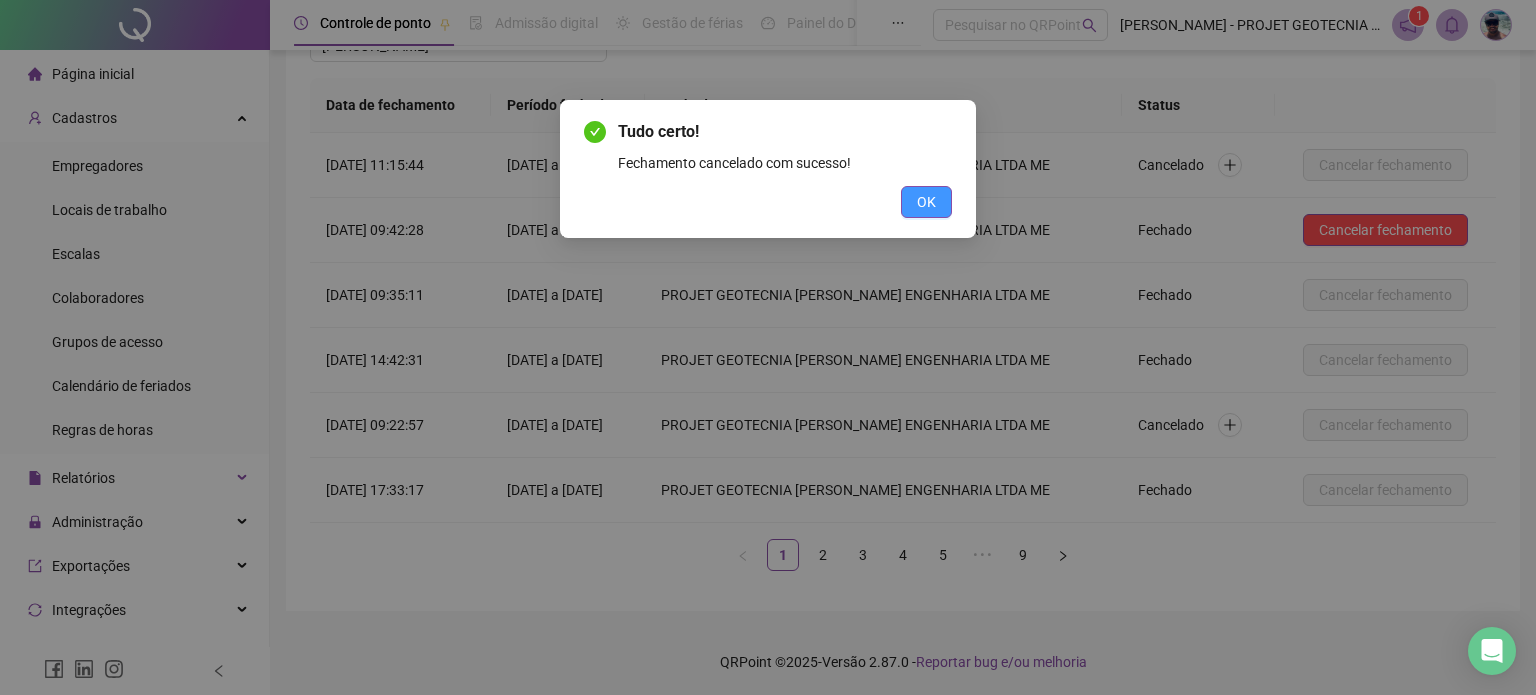 click on "OK" at bounding box center (926, 202) 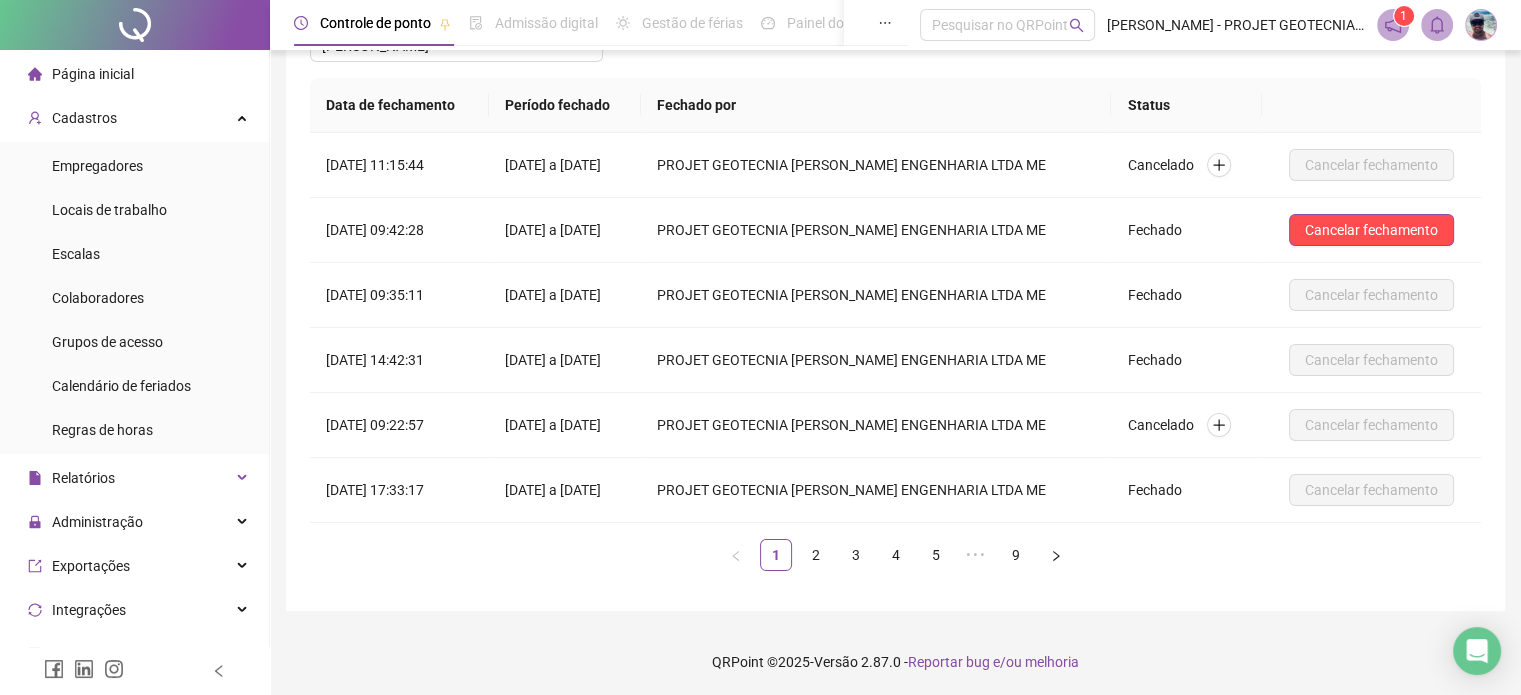 click at bounding box center (135, 25) 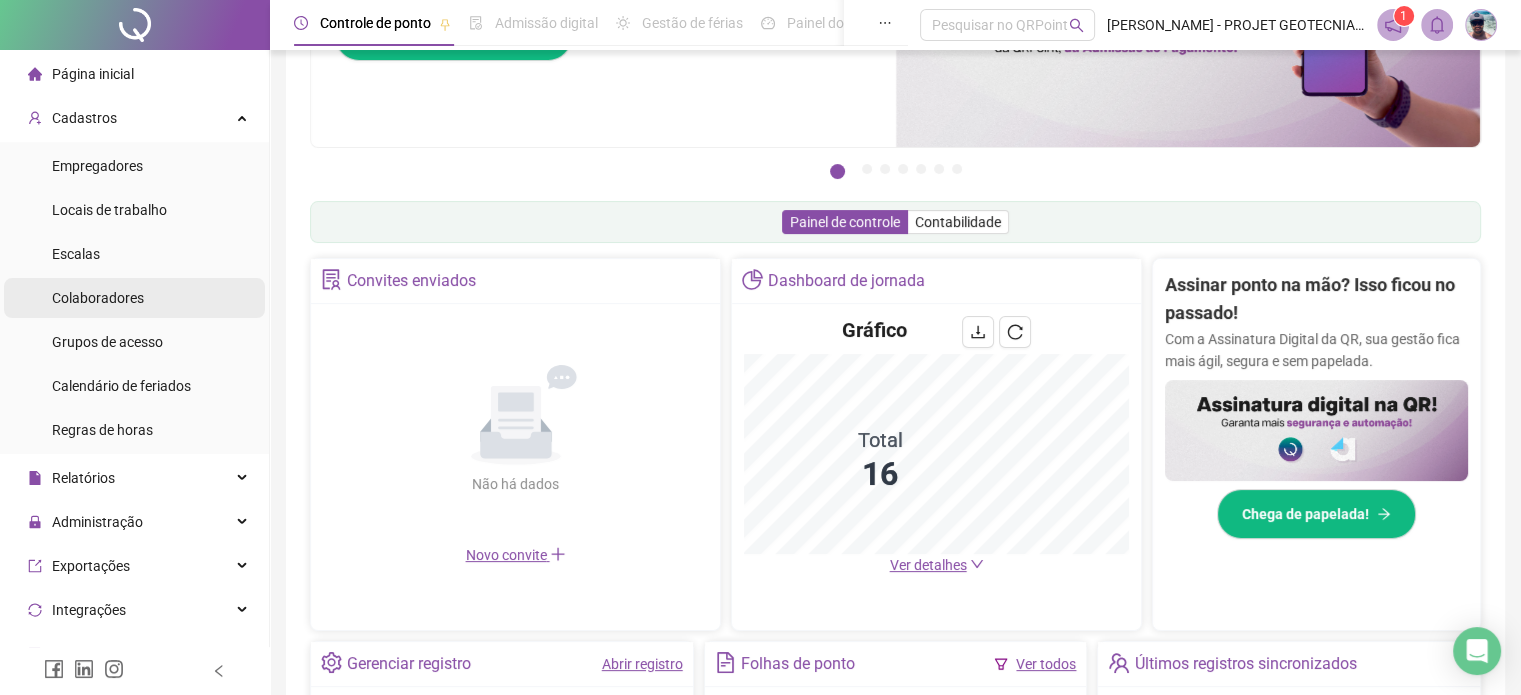 click on "Colaboradores" at bounding box center (98, 298) 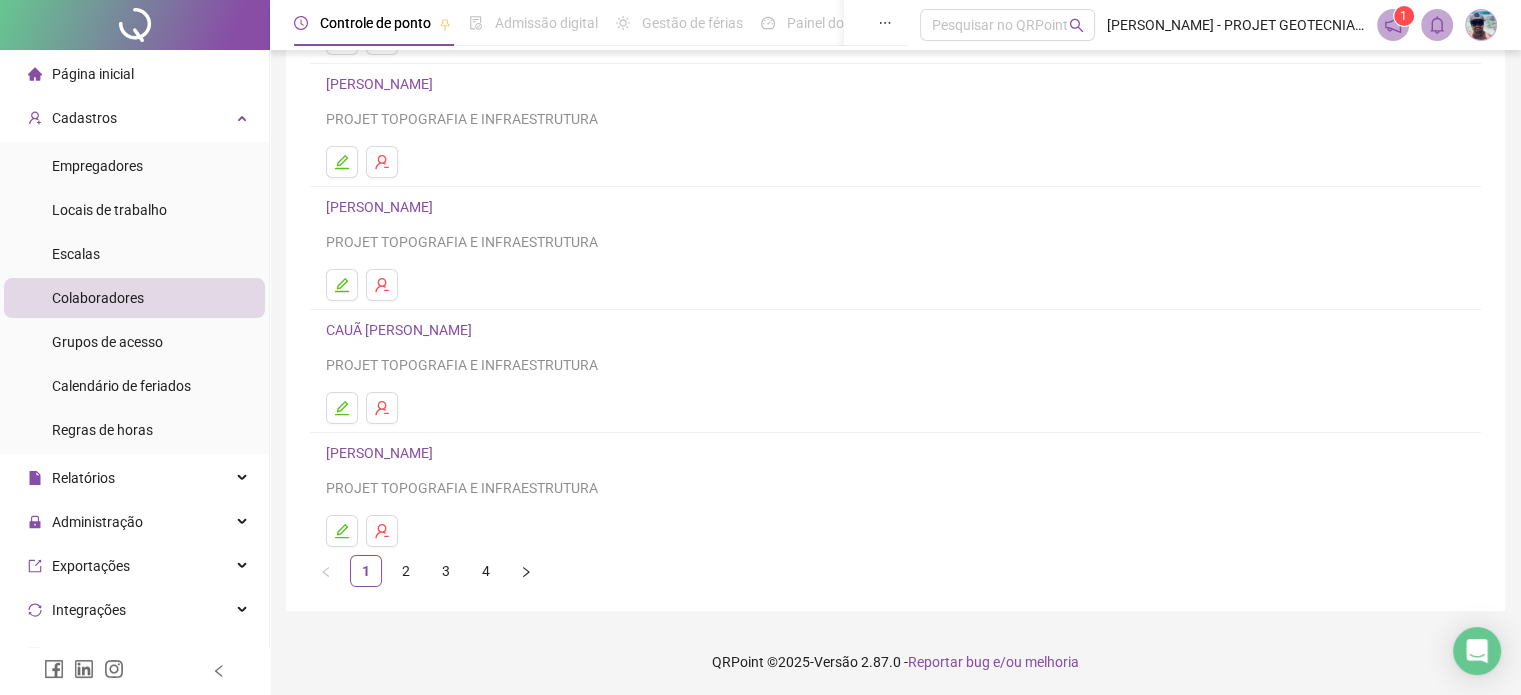 scroll, scrollTop: 271, scrollLeft: 0, axis: vertical 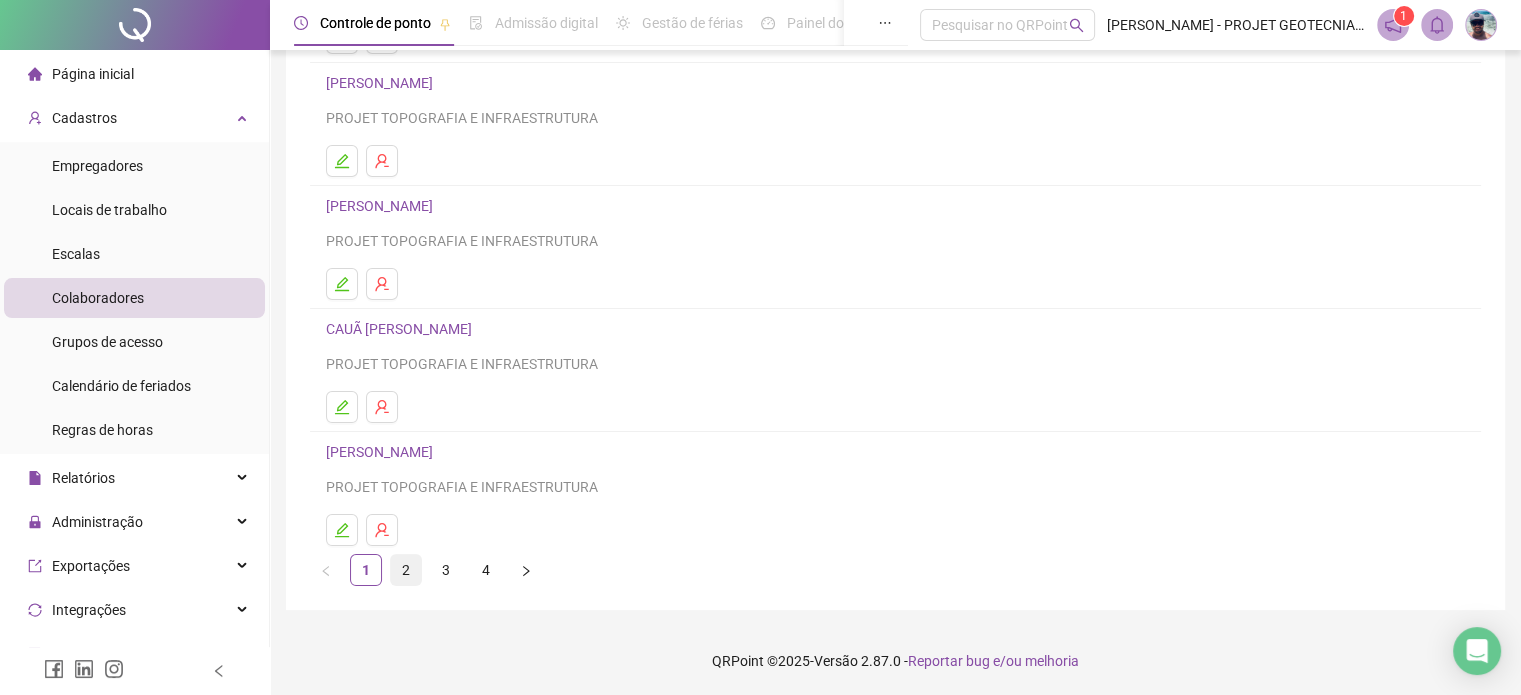 click on "2" at bounding box center [406, 570] 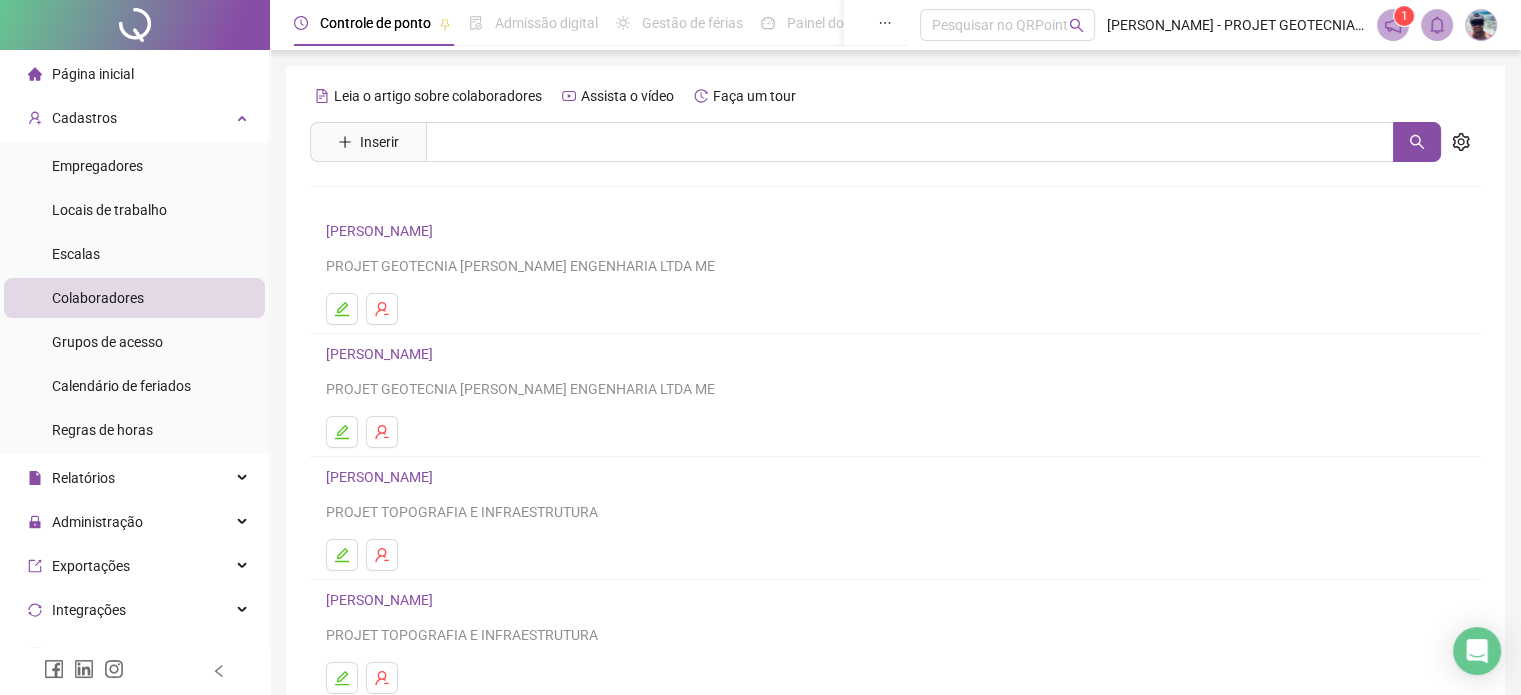 click on "[PERSON_NAME]" at bounding box center [382, 231] 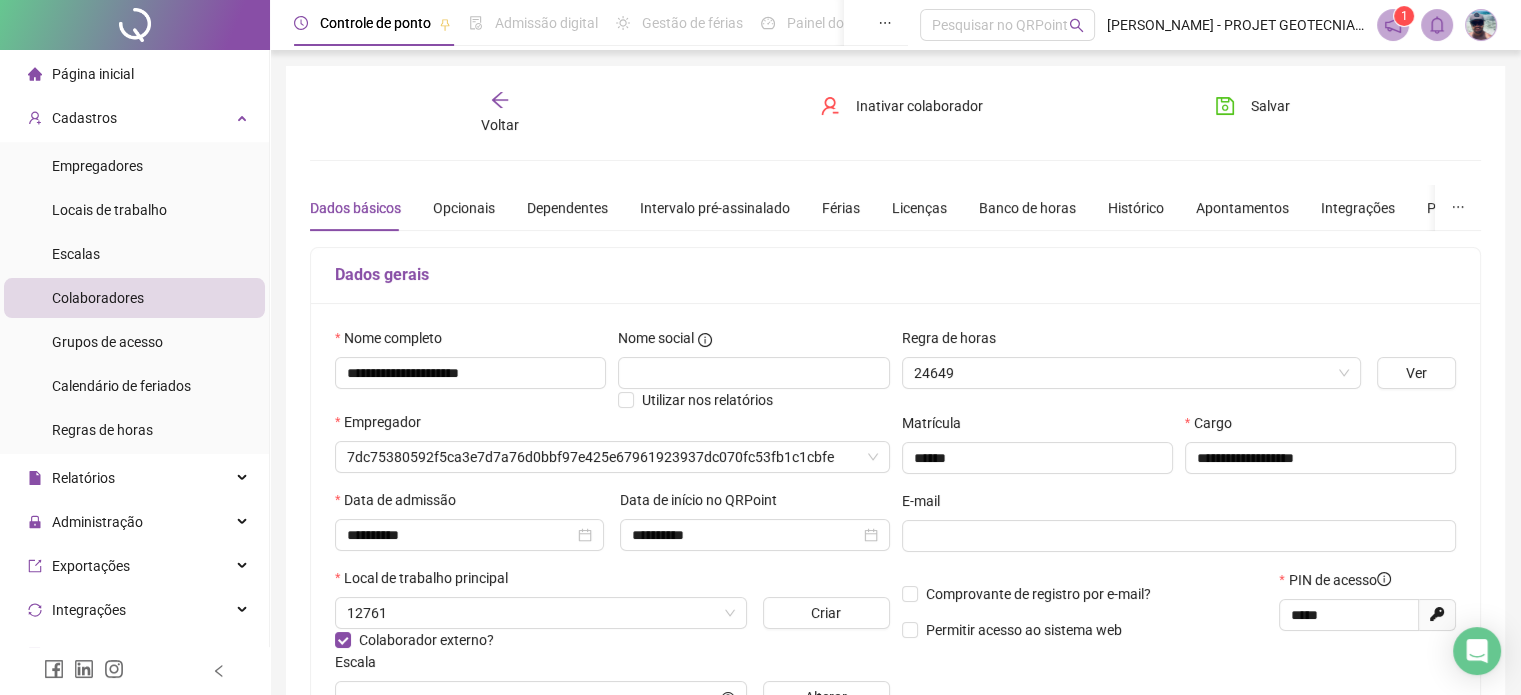 type on "*********" 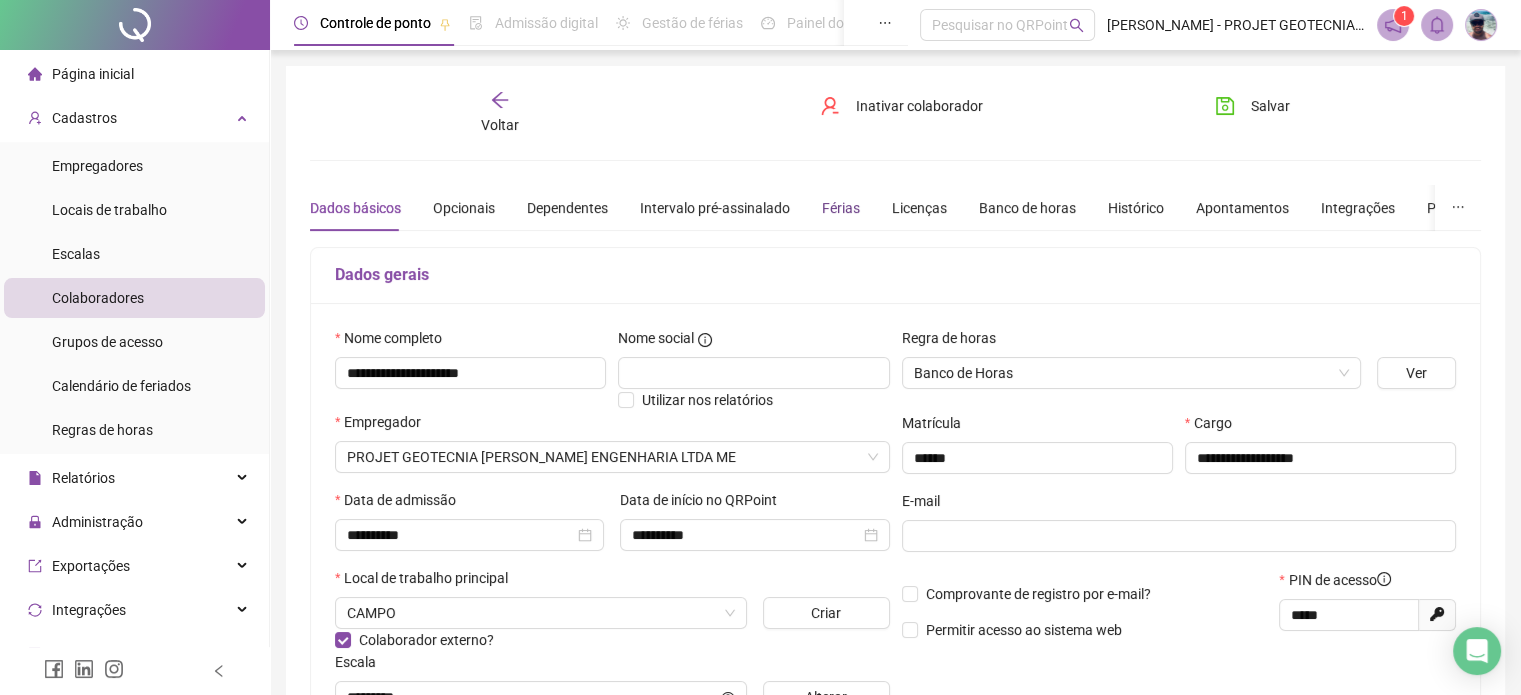 click on "Férias" at bounding box center (841, 208) 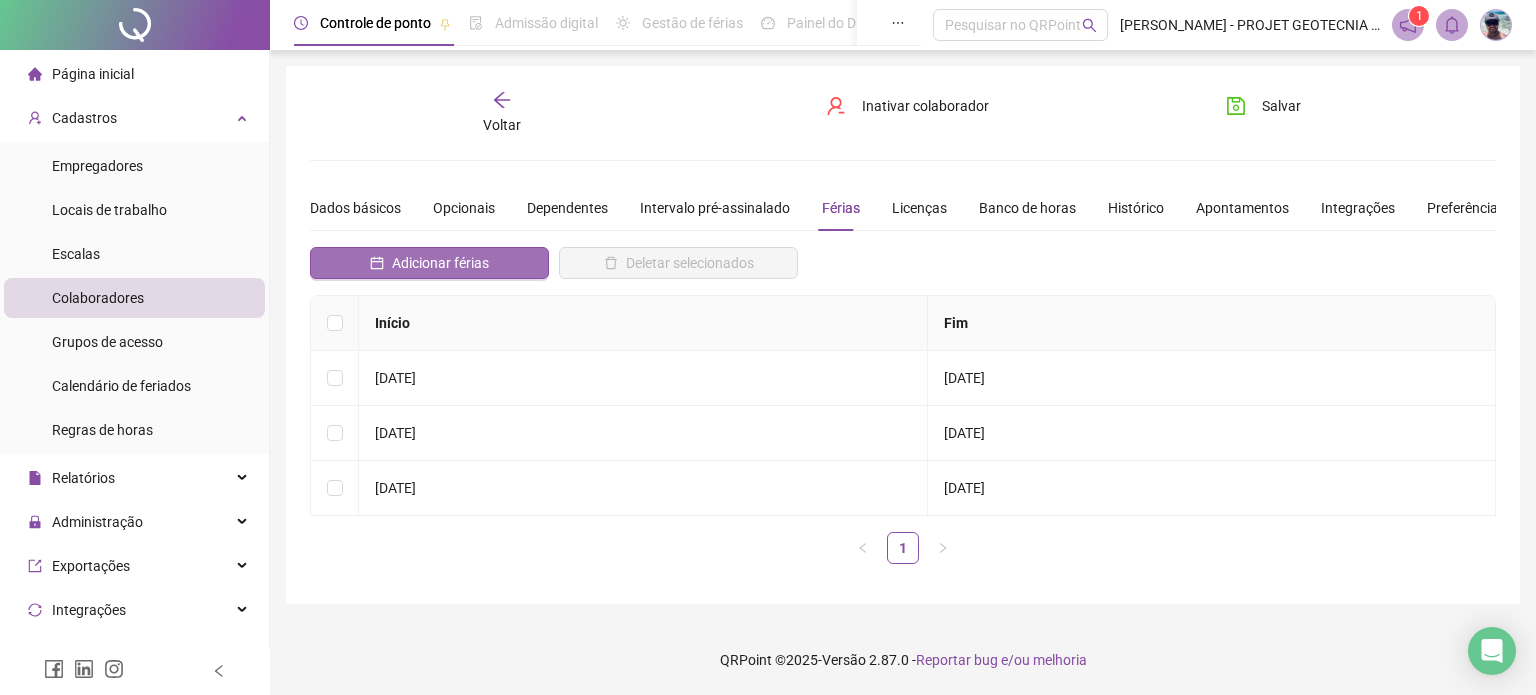 click on "Adicionar férias" at bounding box center (440, 263) 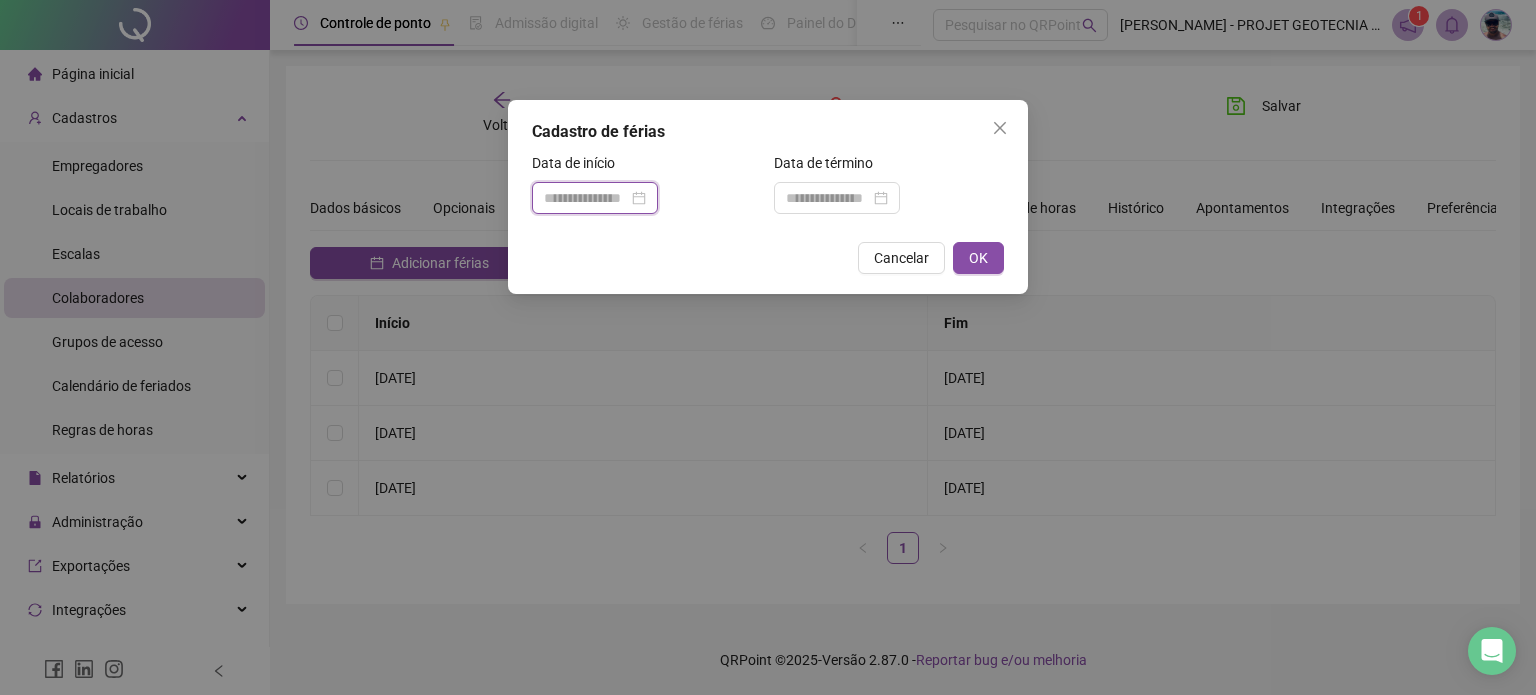 click at bounding box center (586, 198) 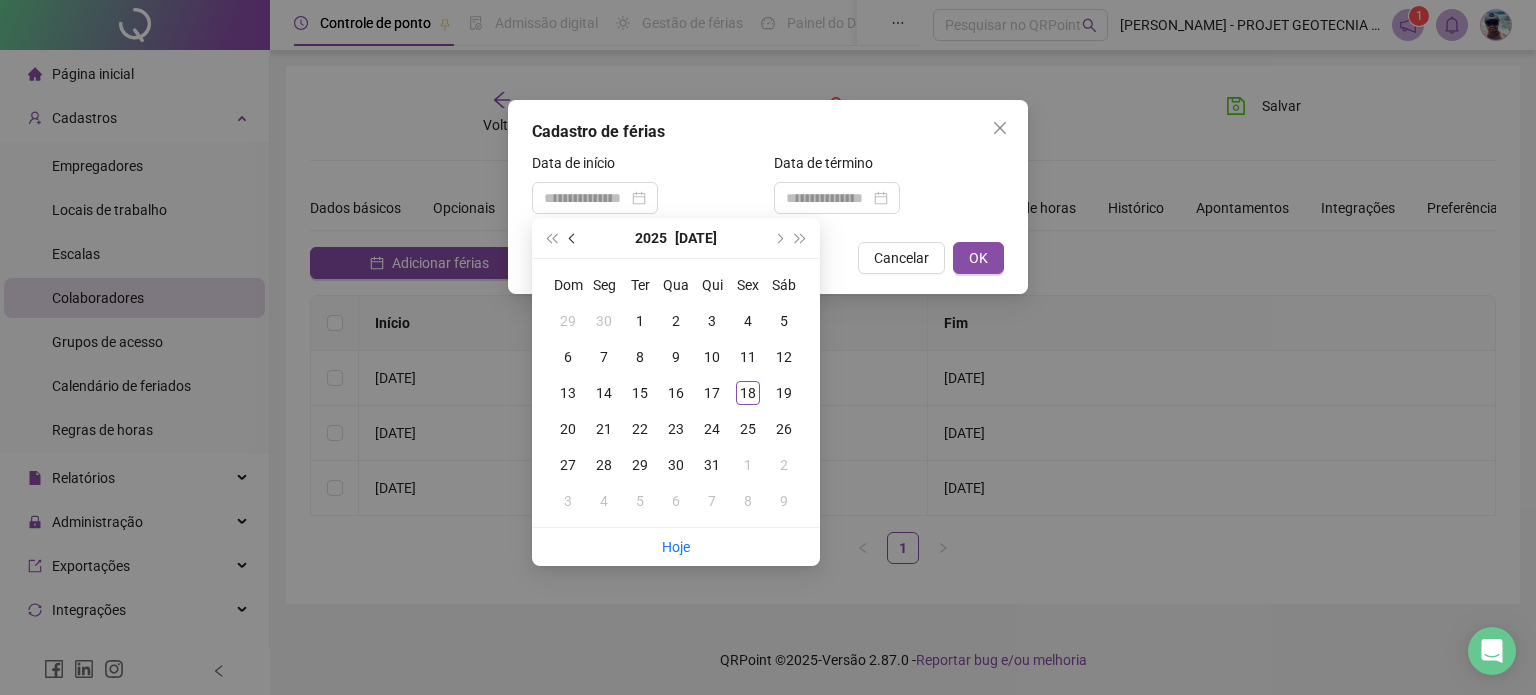 click at bounding box center [573, 238] 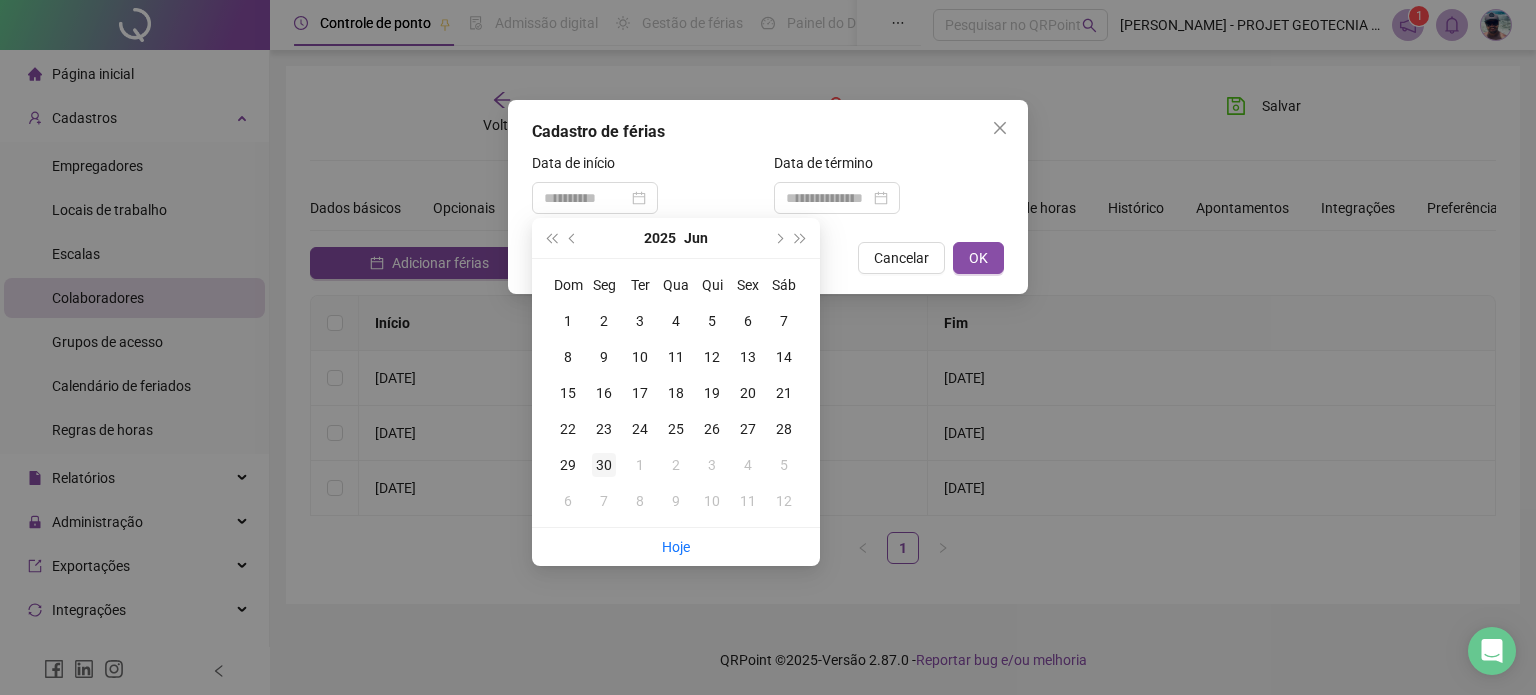 type on "**********" 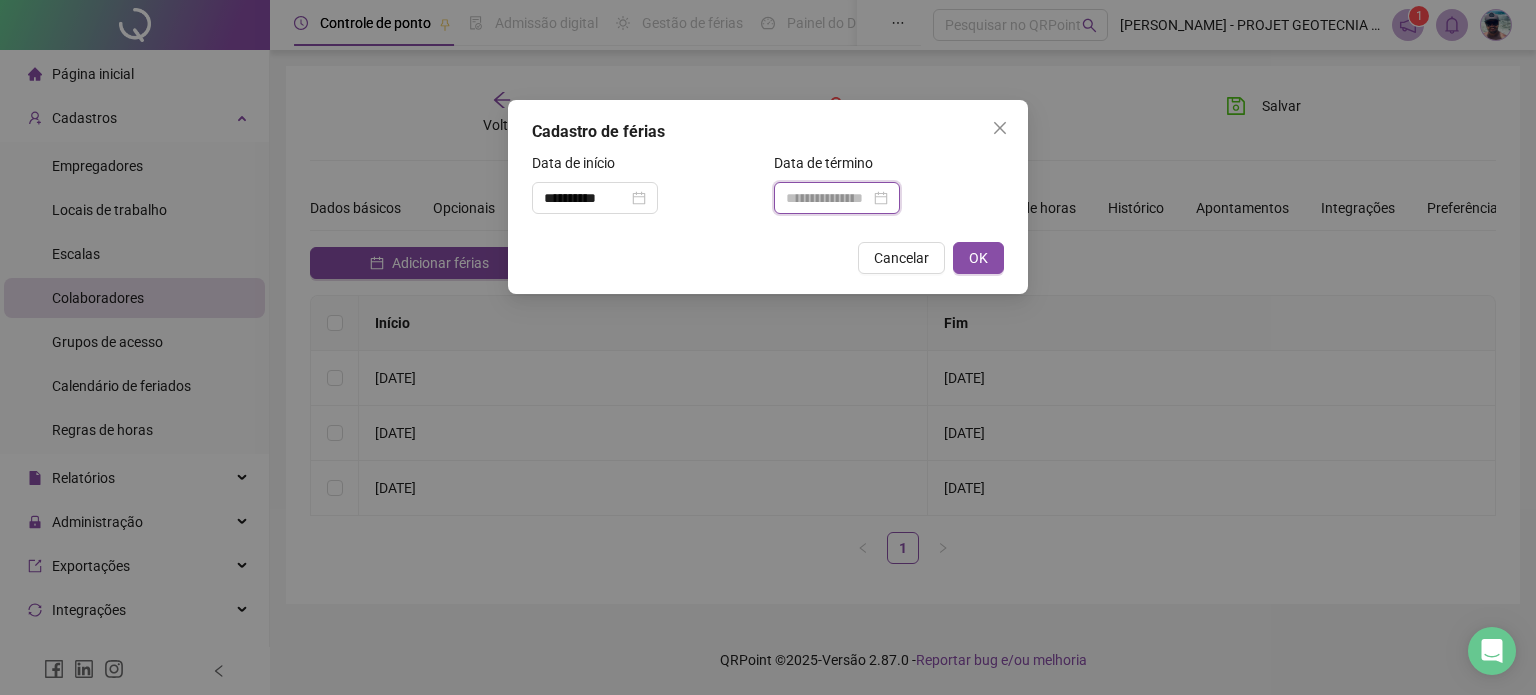 click at bounding box center [828, 198] 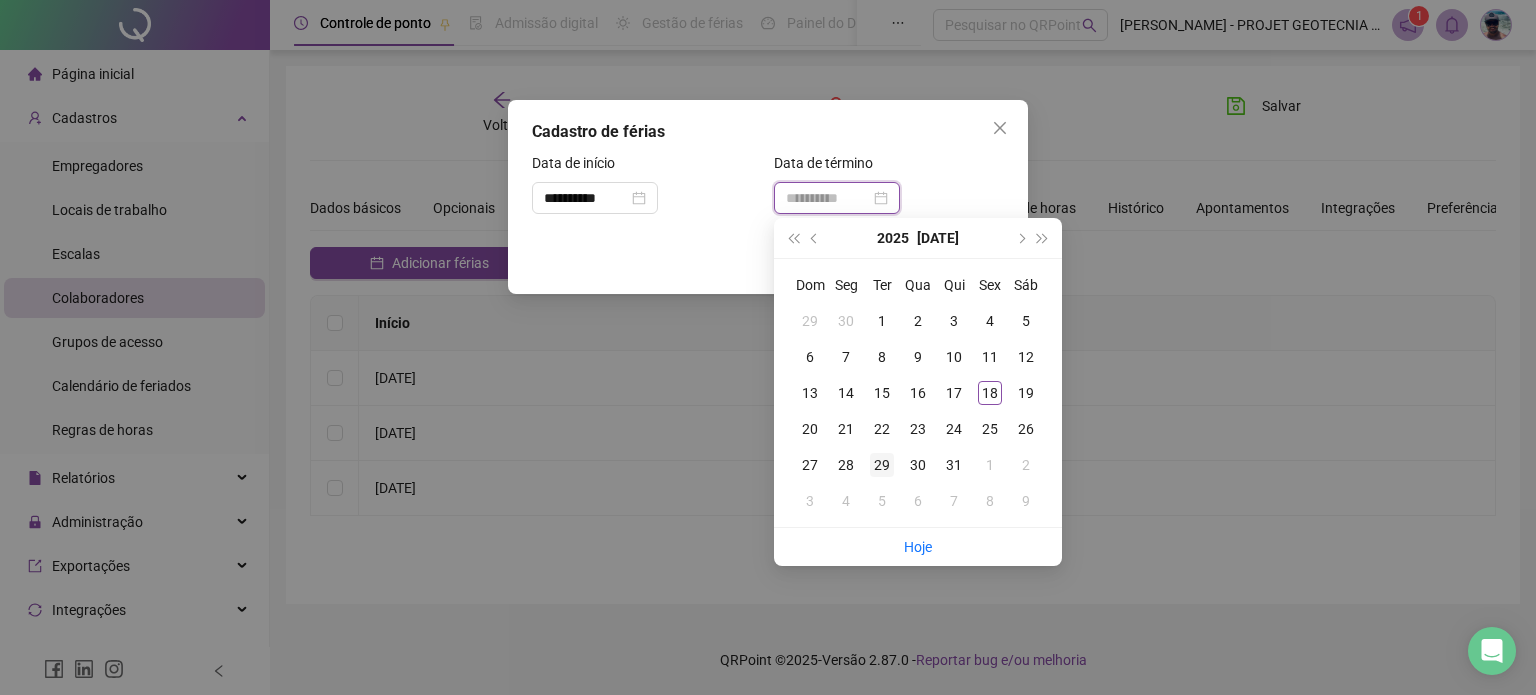 type on "**********" 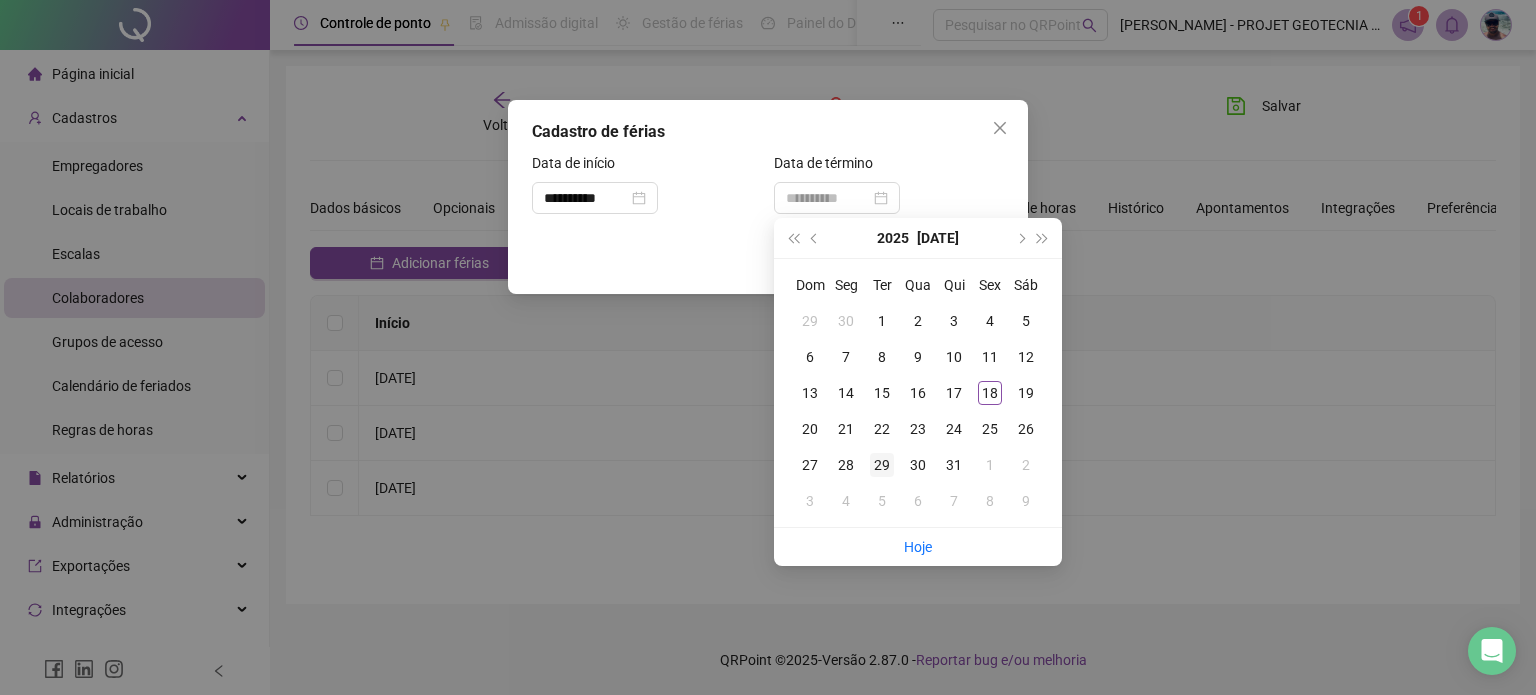 click on "29" at bounding box center [882, 465] 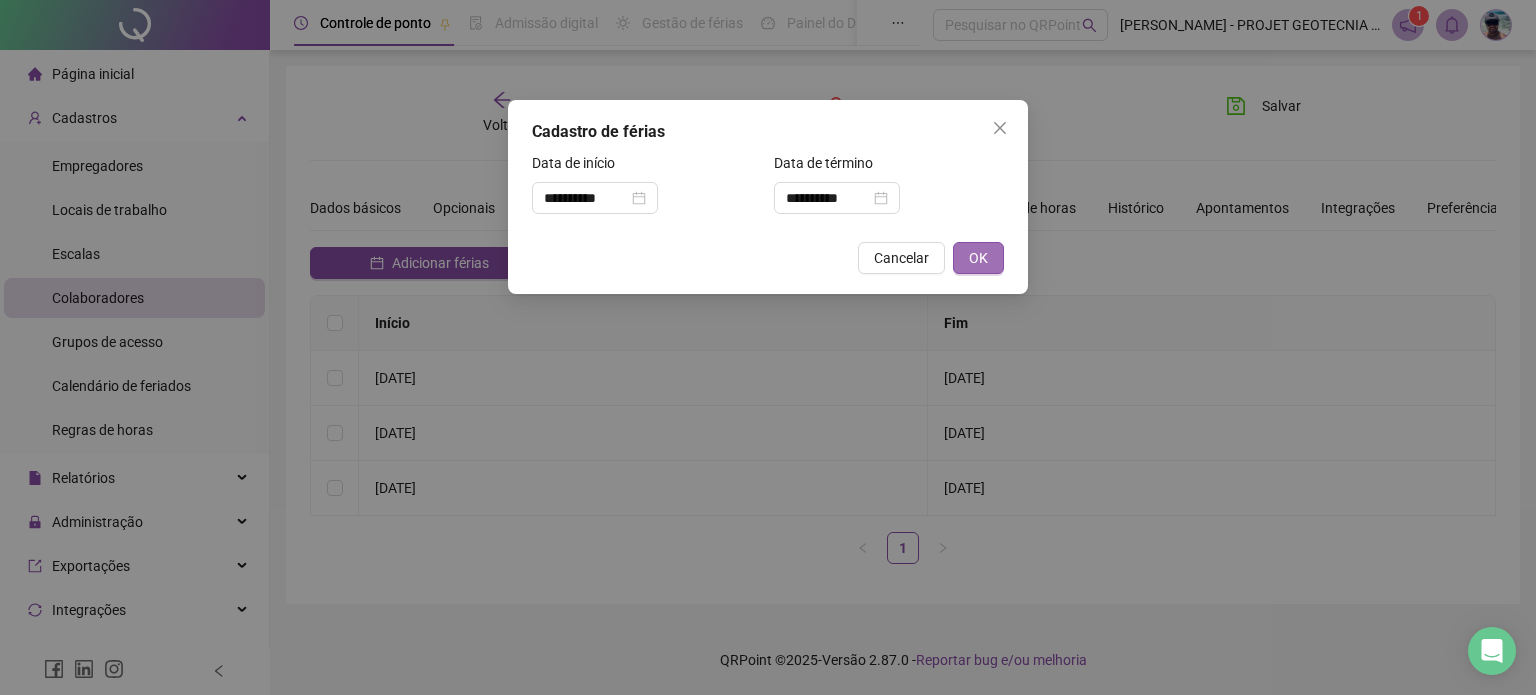 click on "OK" at bounding box center [978, 258] 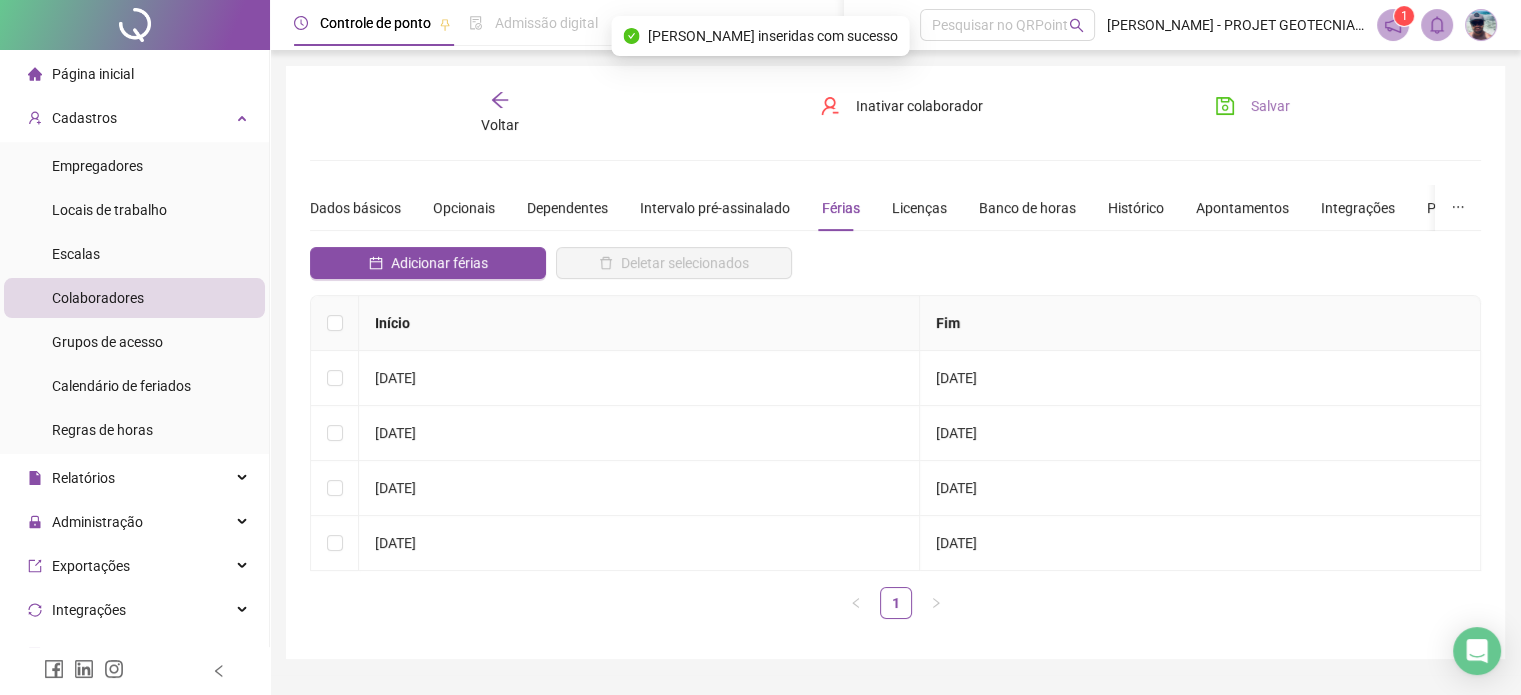 click on "Salvar" at bounding box center [1270, 106] 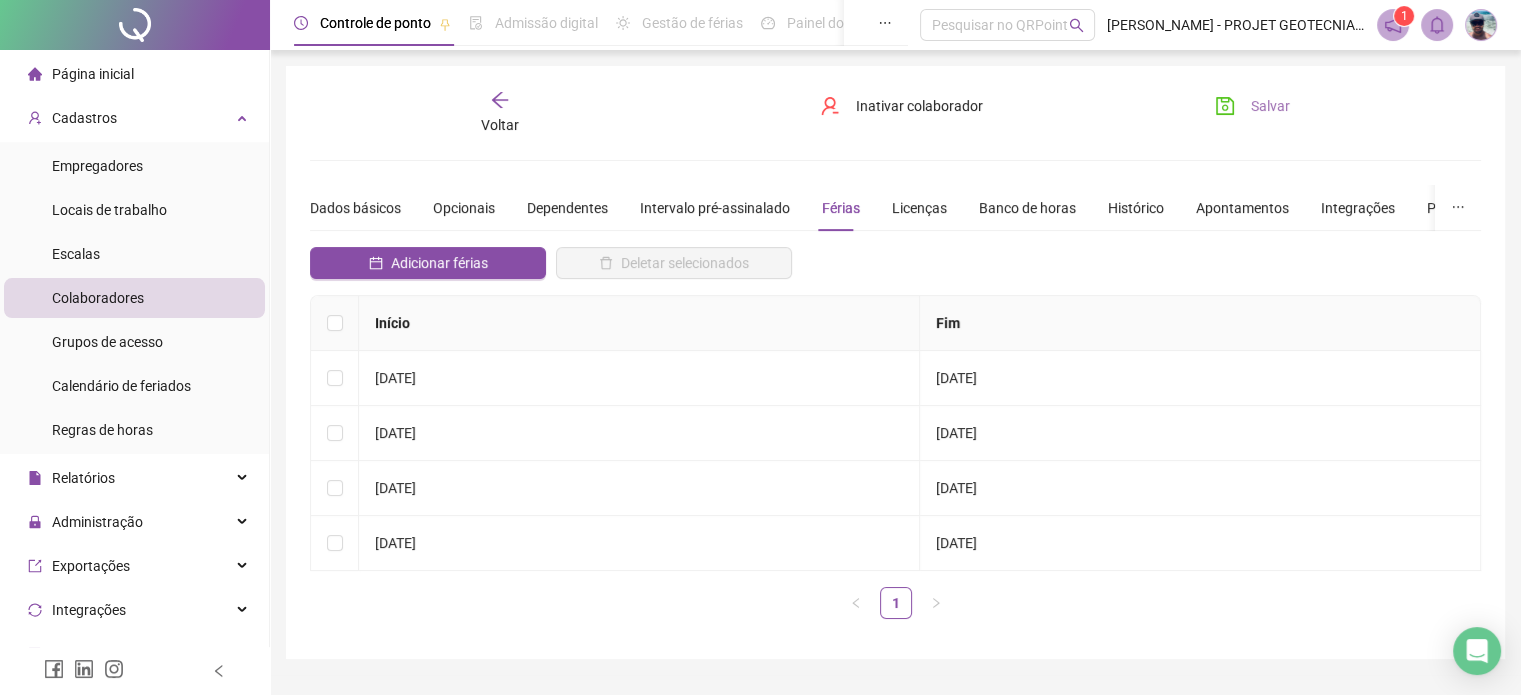 click on "Salvar" at bounding box center [1252, 106] 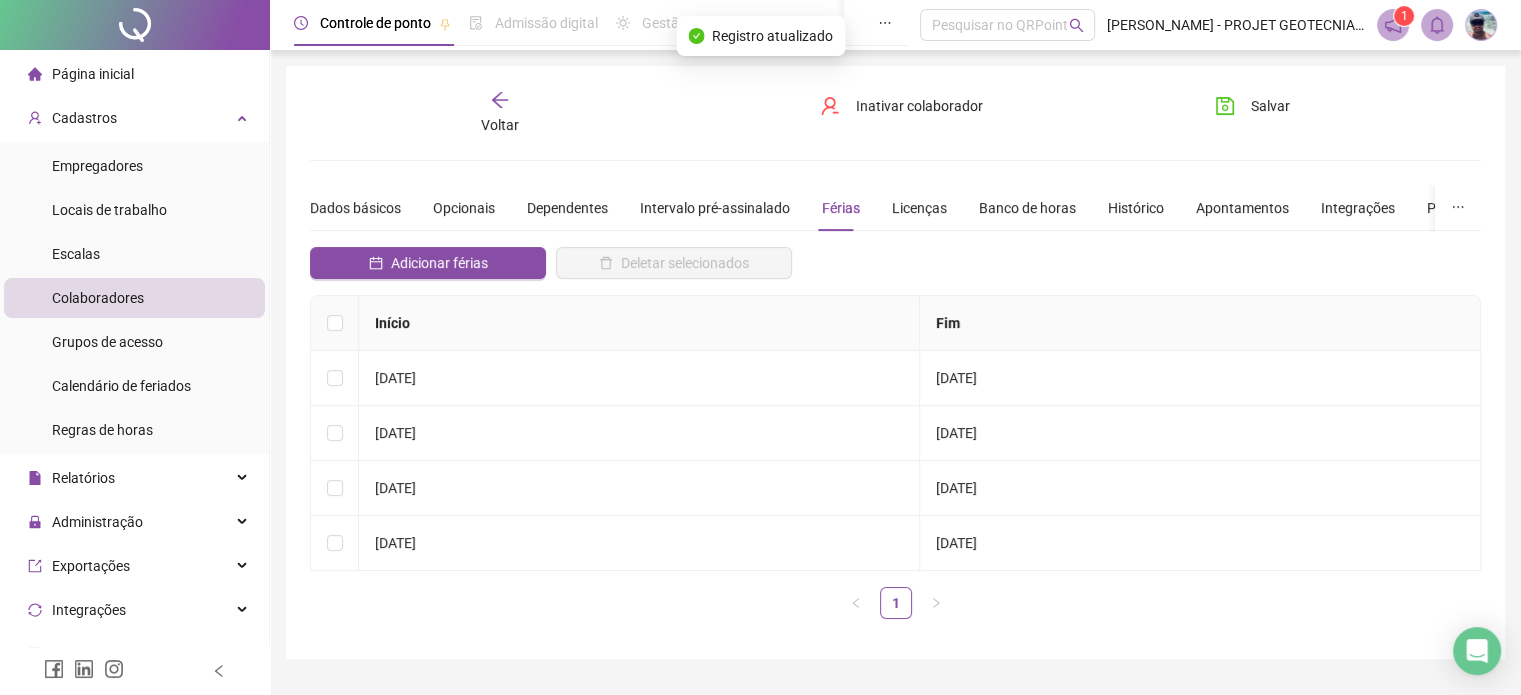 click at bounding box center [135, 25] 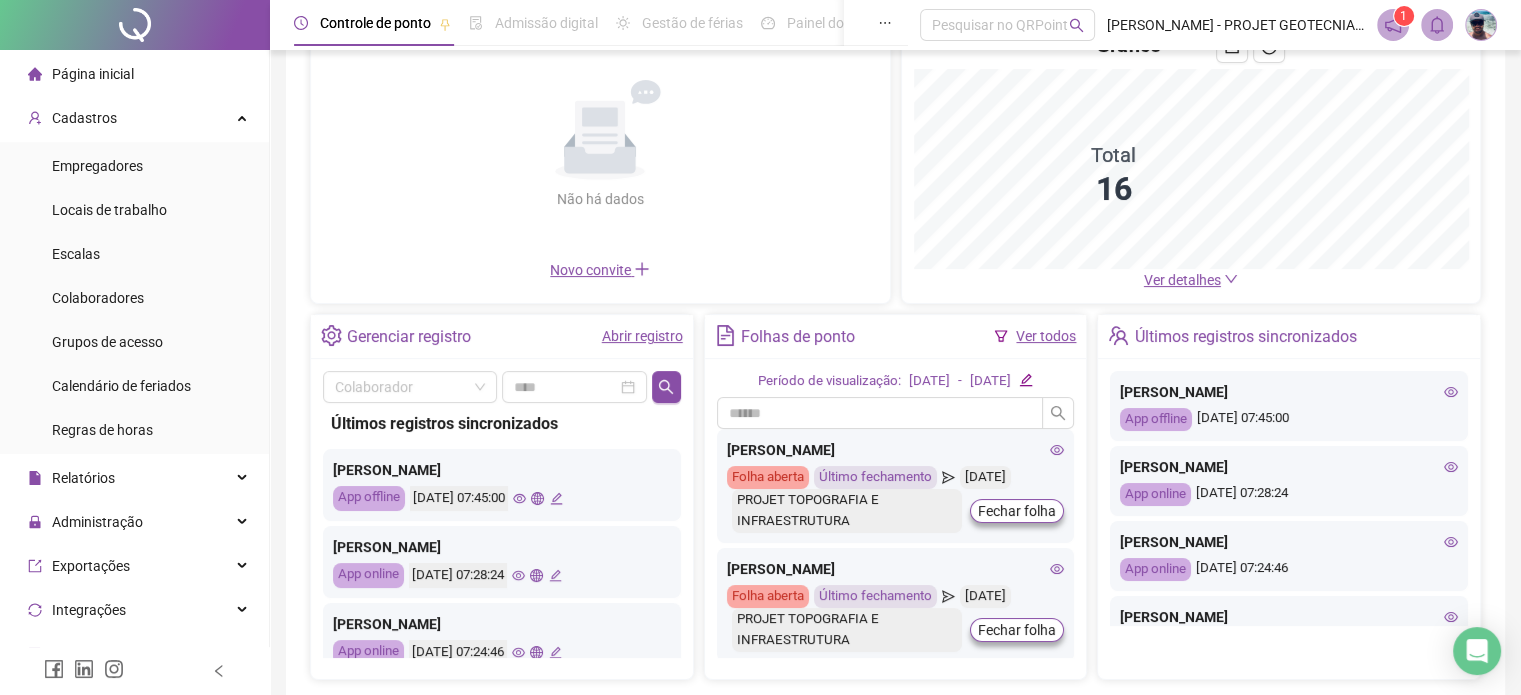 scroll, scrollTop: 0, scrollLeft: 0, axis: both 